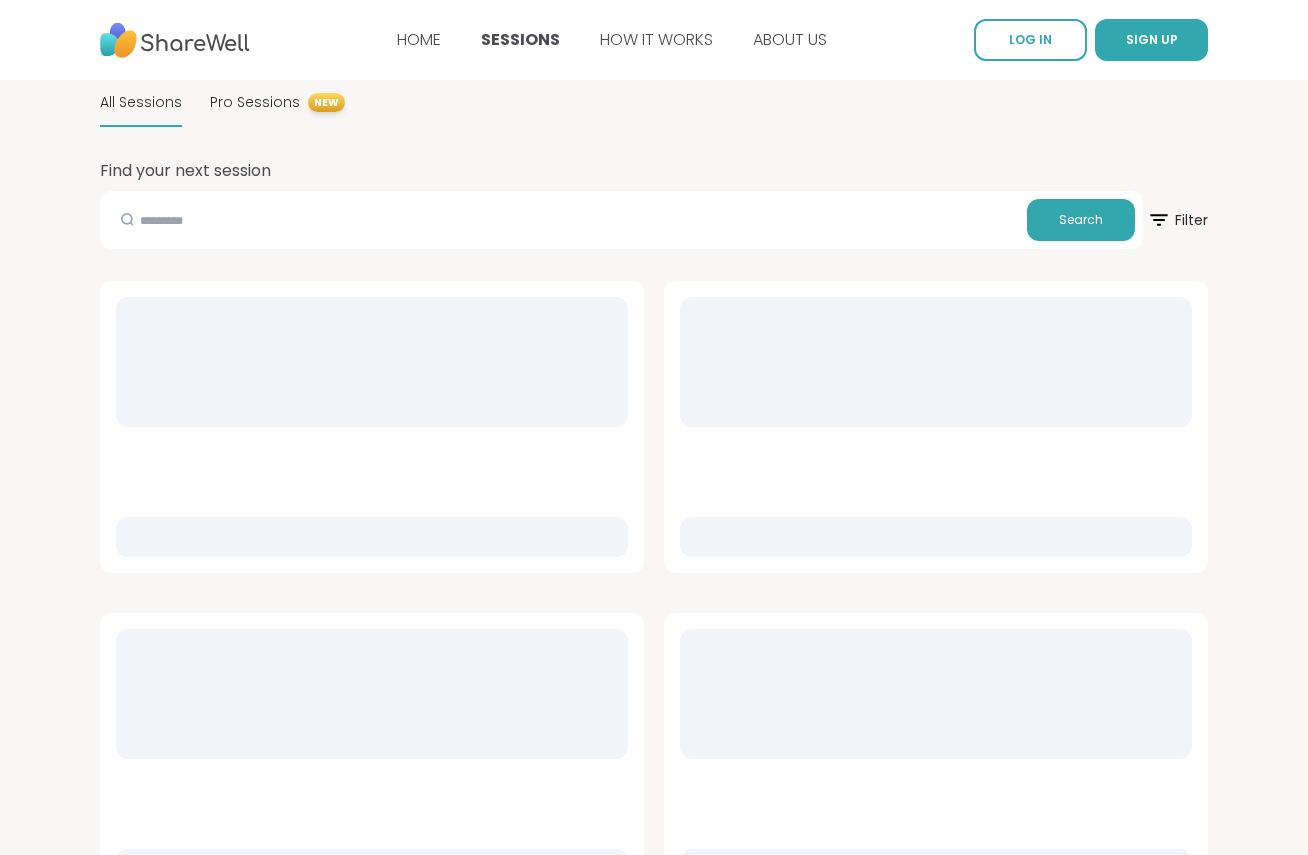 scroll, scrollTop: 0, scrollLeft: 0, axis: both 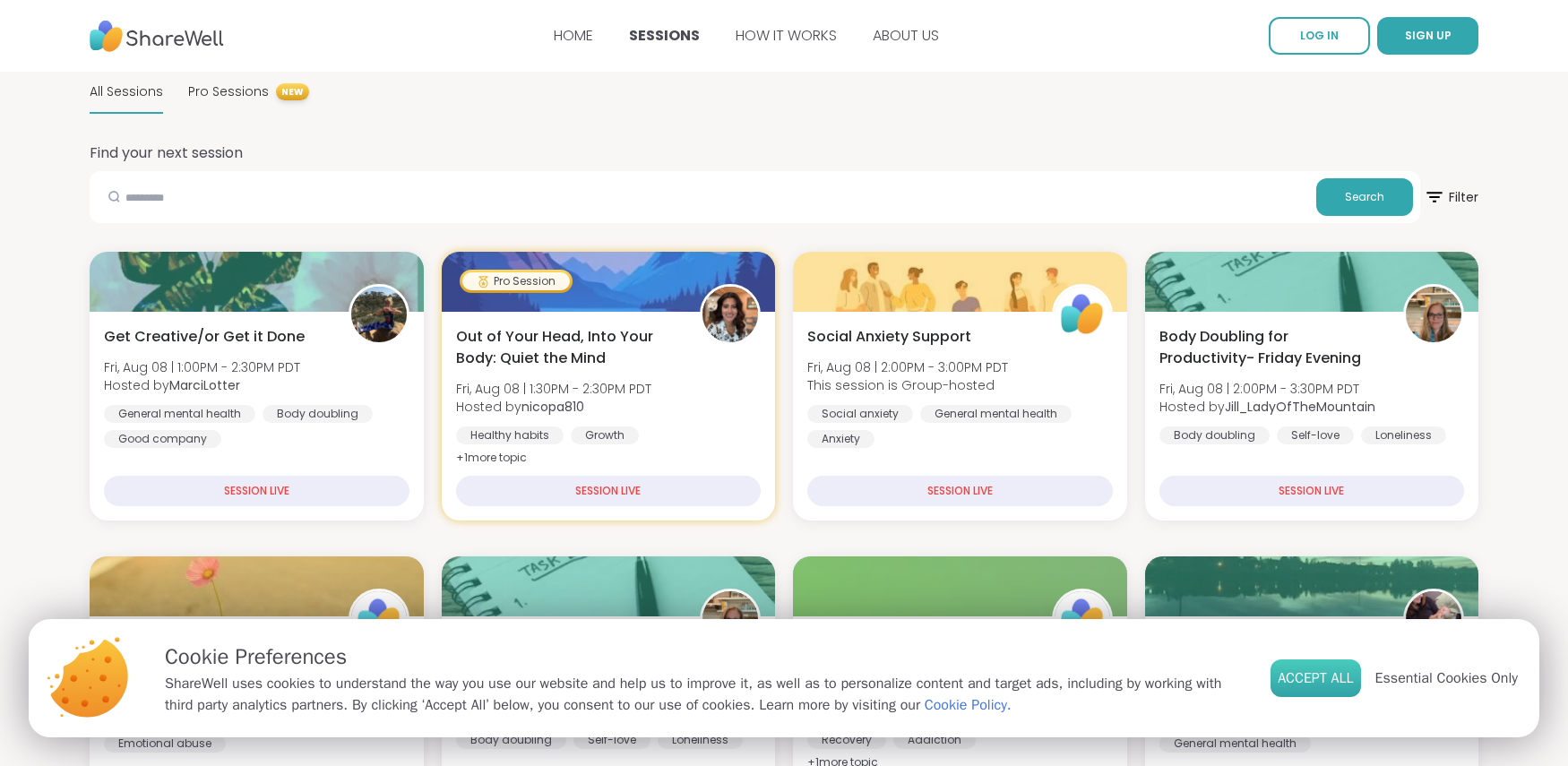 click on "Accept All" at bounding box center (1315, 678) 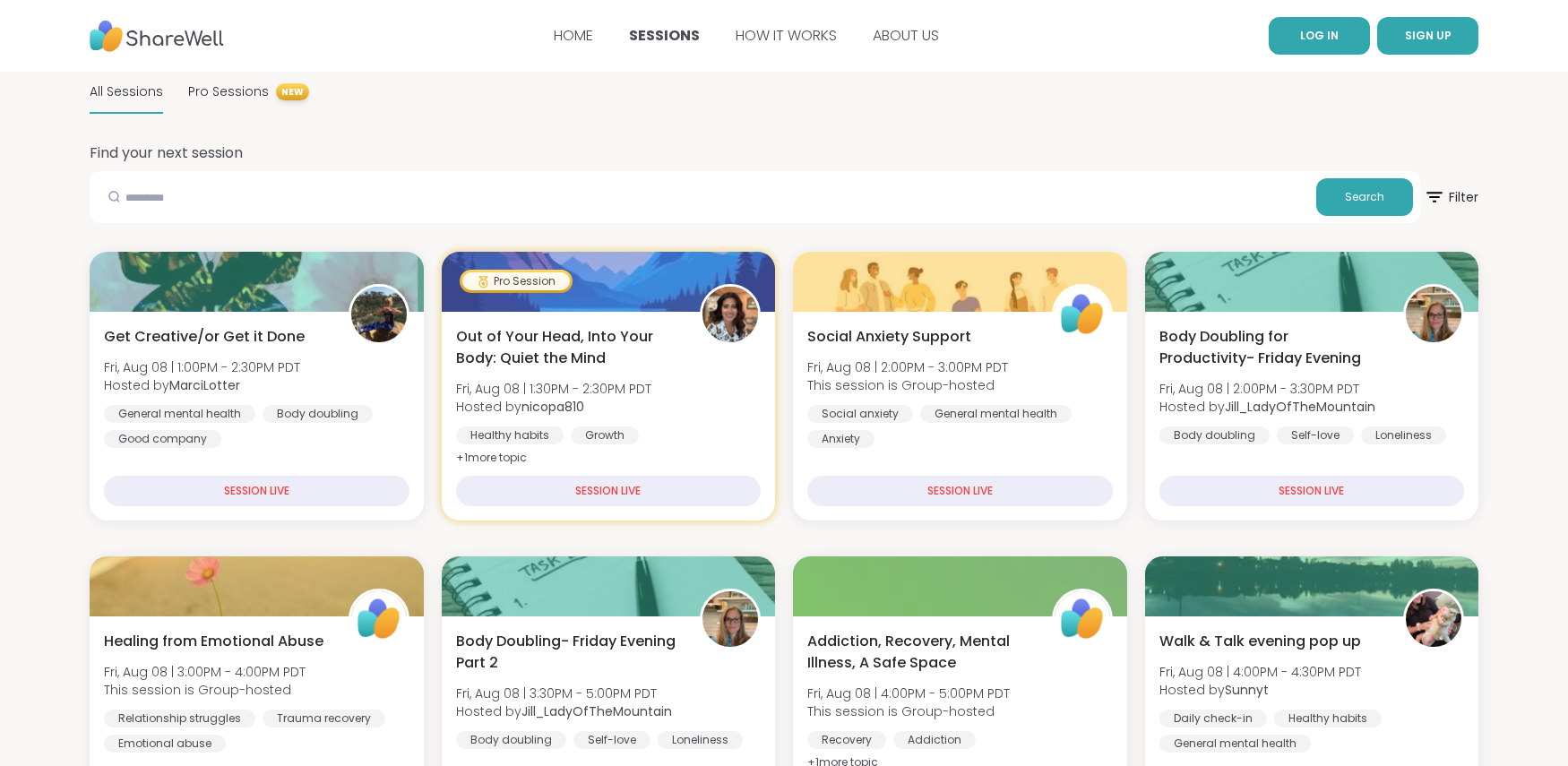click on "LOG IN" at bounding box center [1319, 36] 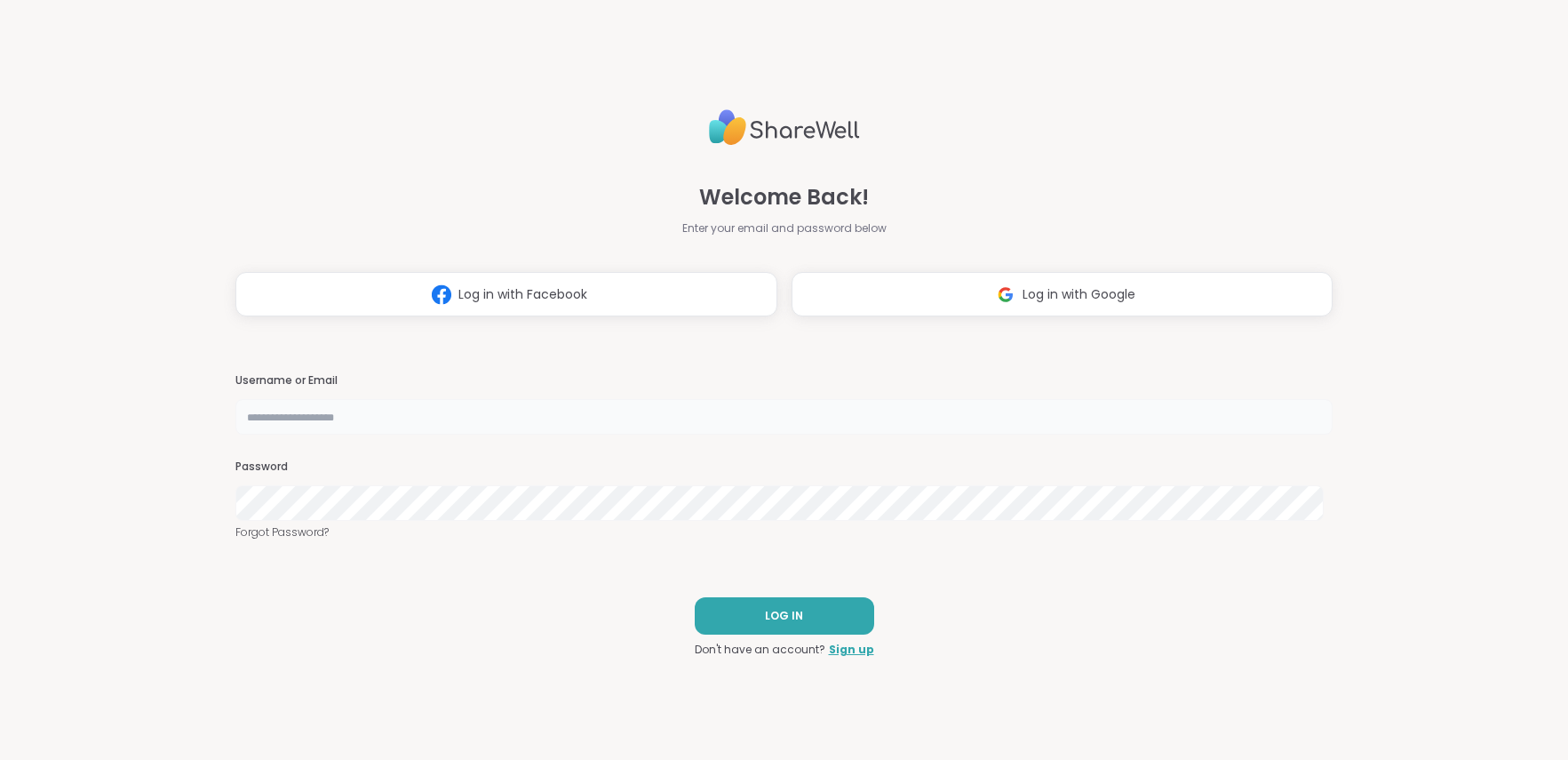 click at bounding box center [784, 417] 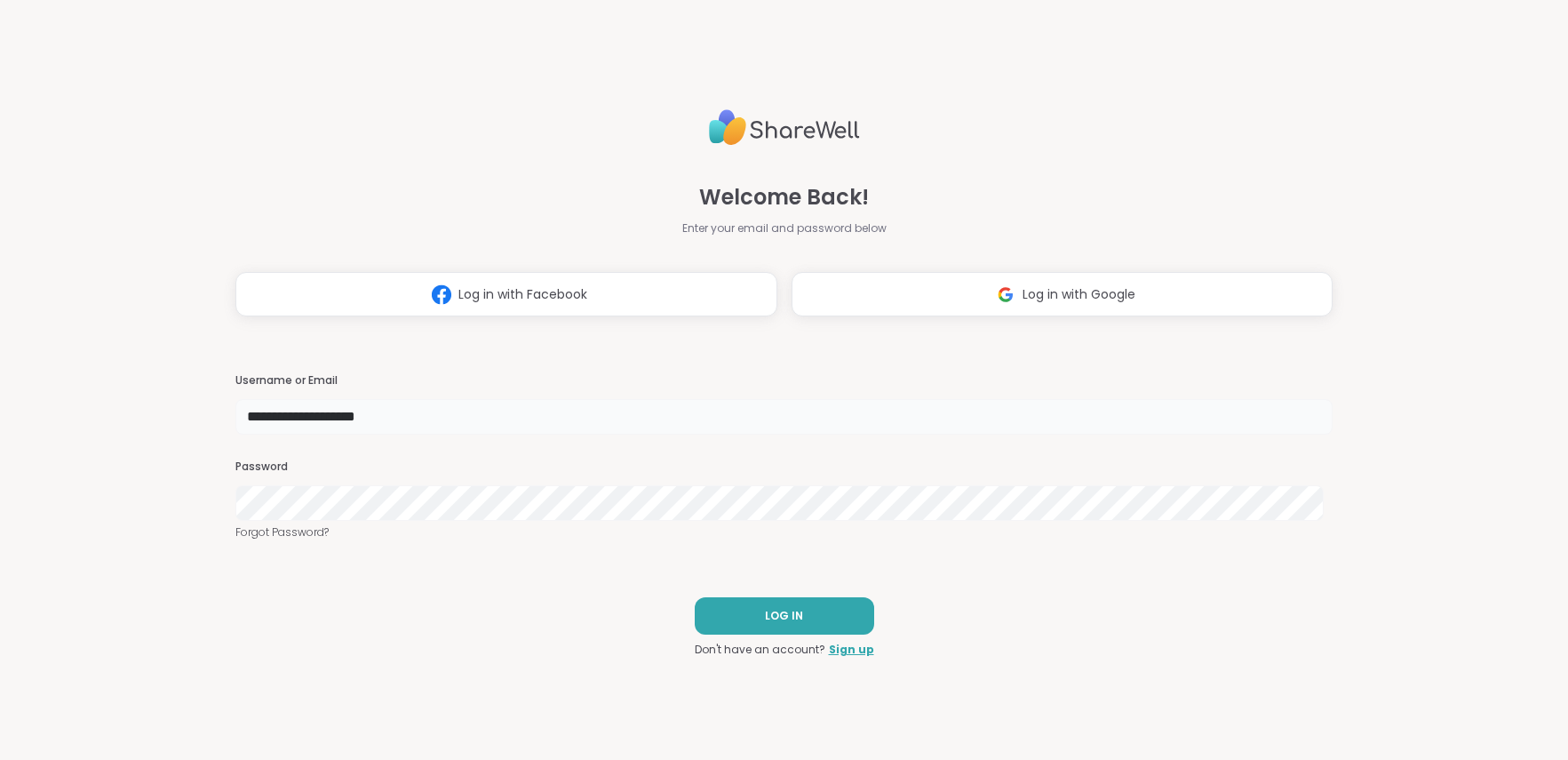 type on "**********" 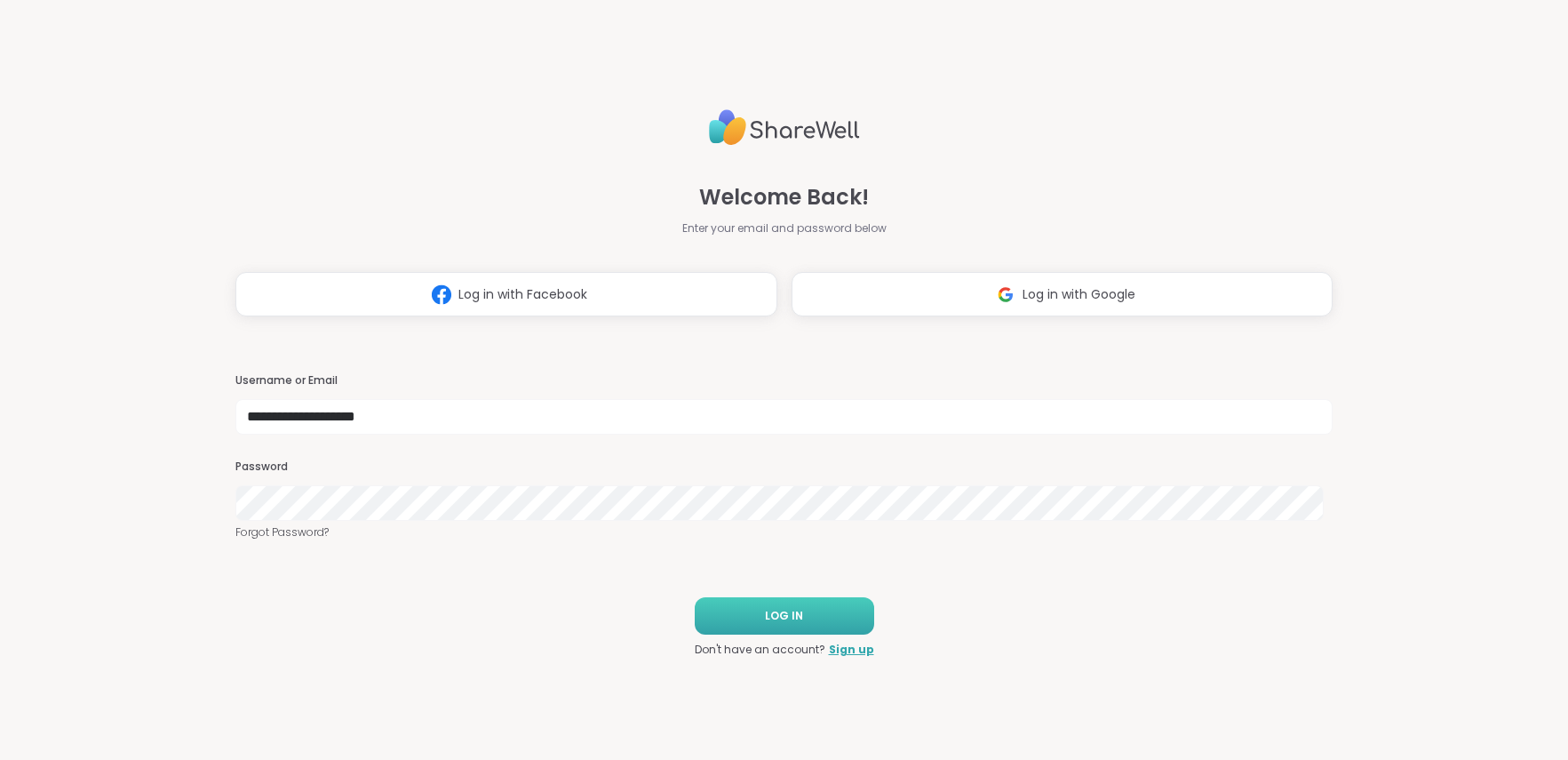 click on "LOG IN" at bounding box center [784, 616] 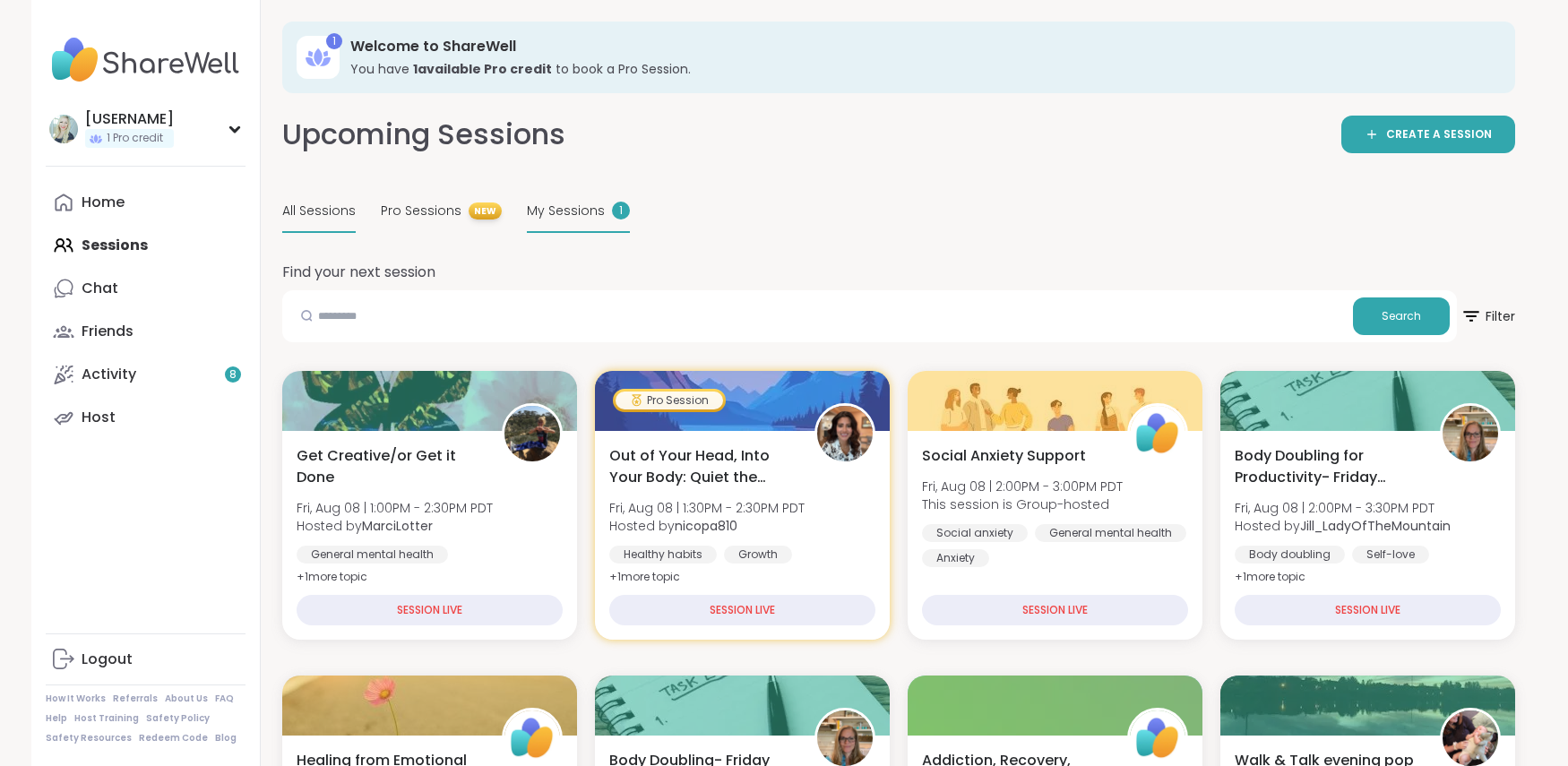 click on "My Sessions" at bounding box center [565, 211] 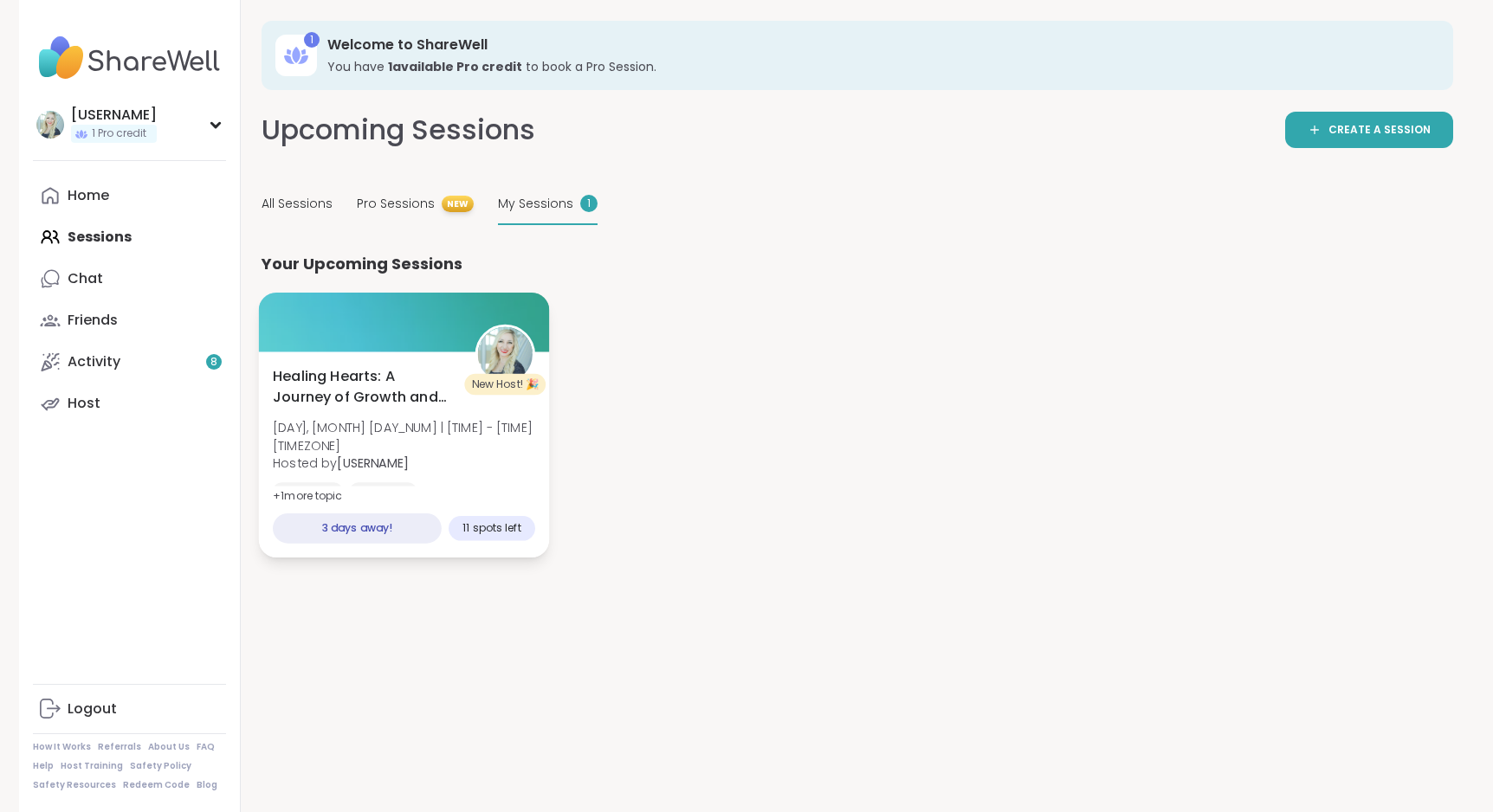 click on "Healing Hearts: A Journey of Growth and Strength Mon, Aug 11 | 6:00PM - 7:00PM PDT Hosted by  MissCasey9 Healing Growth Intimate partner abuse + 1  more topic" at bounding box center (404, 446) 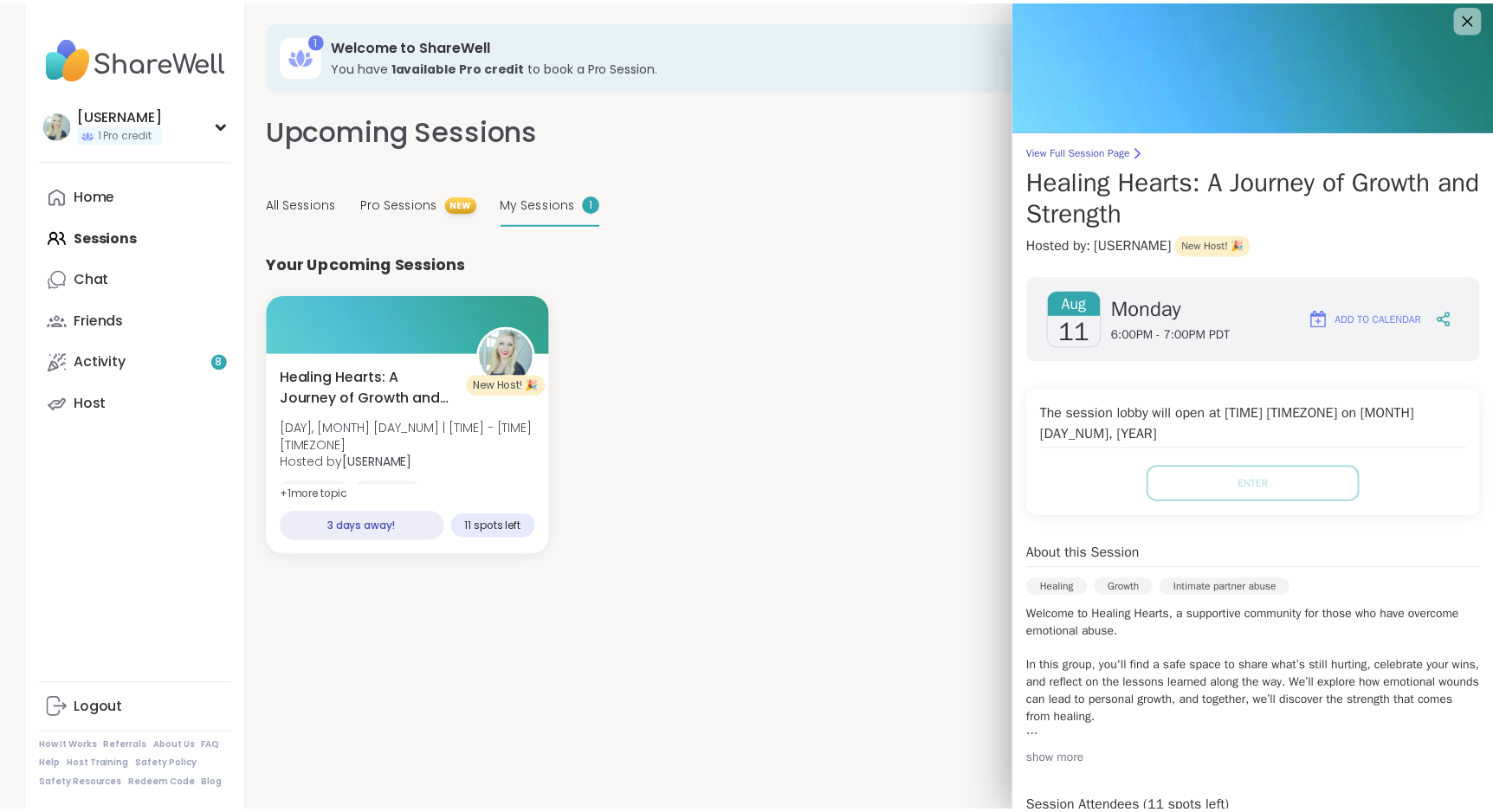 scroll, scrollTop: 0, scrollLeft: 0, axis: both 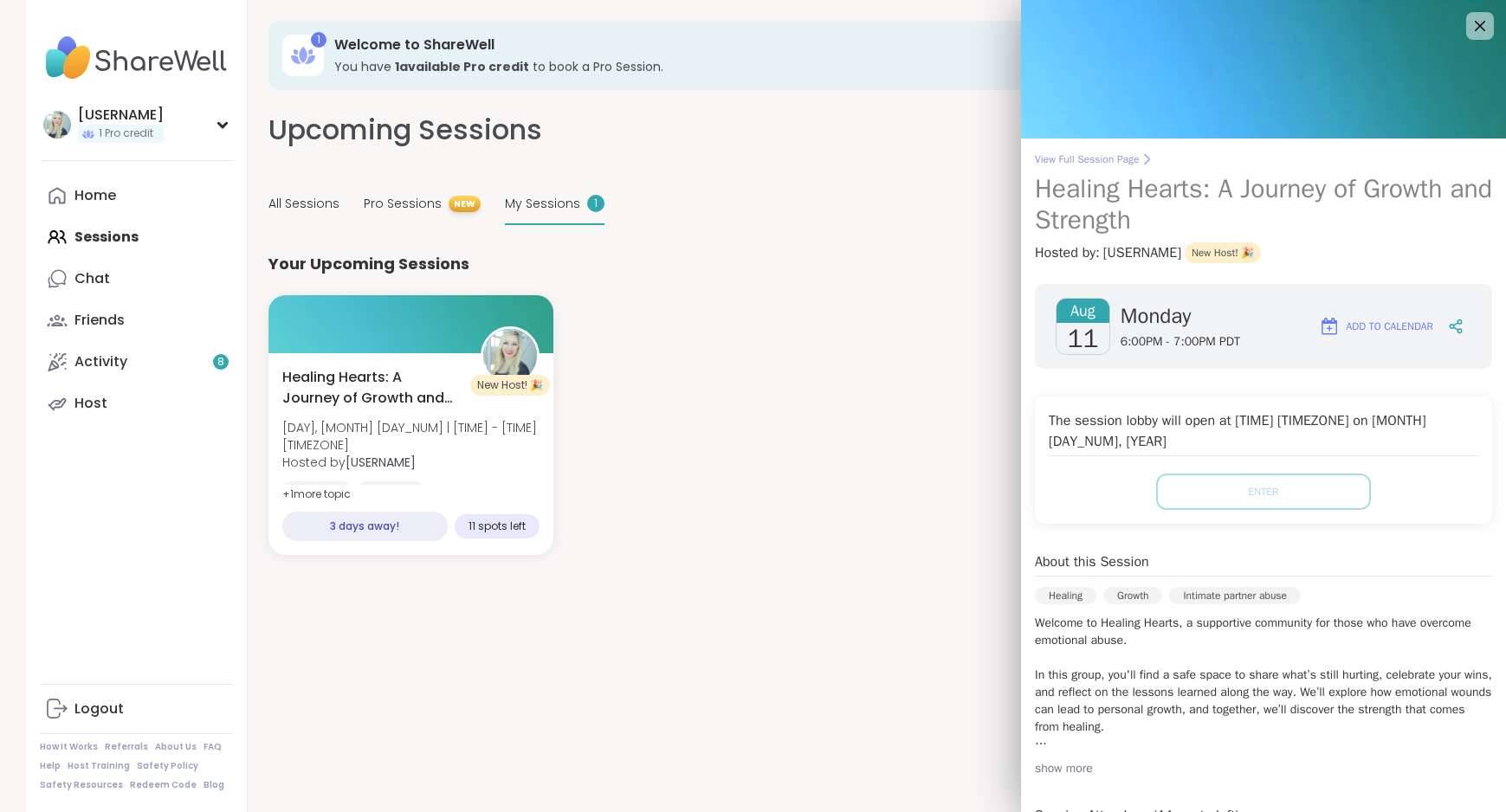 click on "View Full Session Page" at bounding box center (1264, 159) 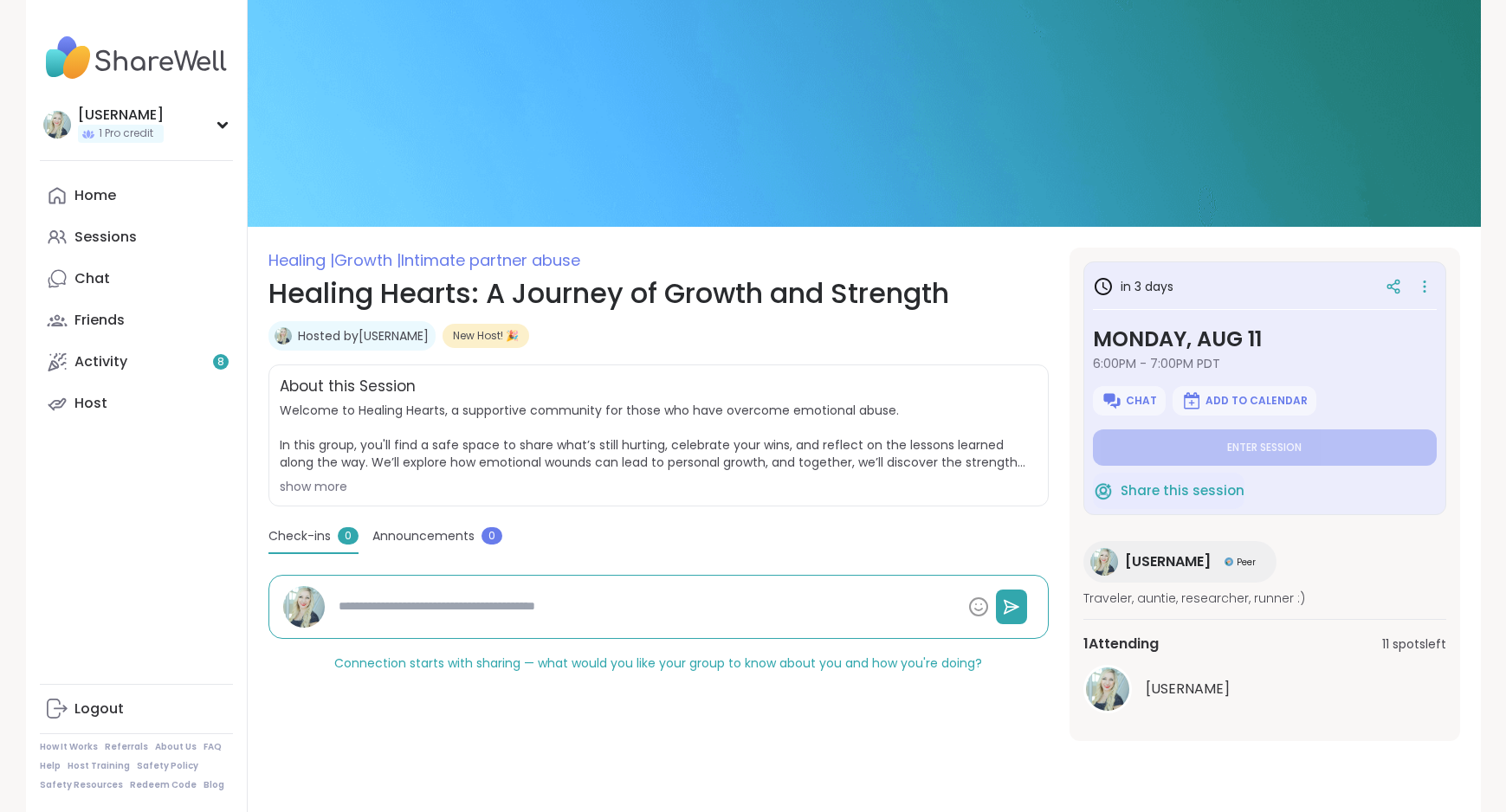 click at bounding box center [864, 113] 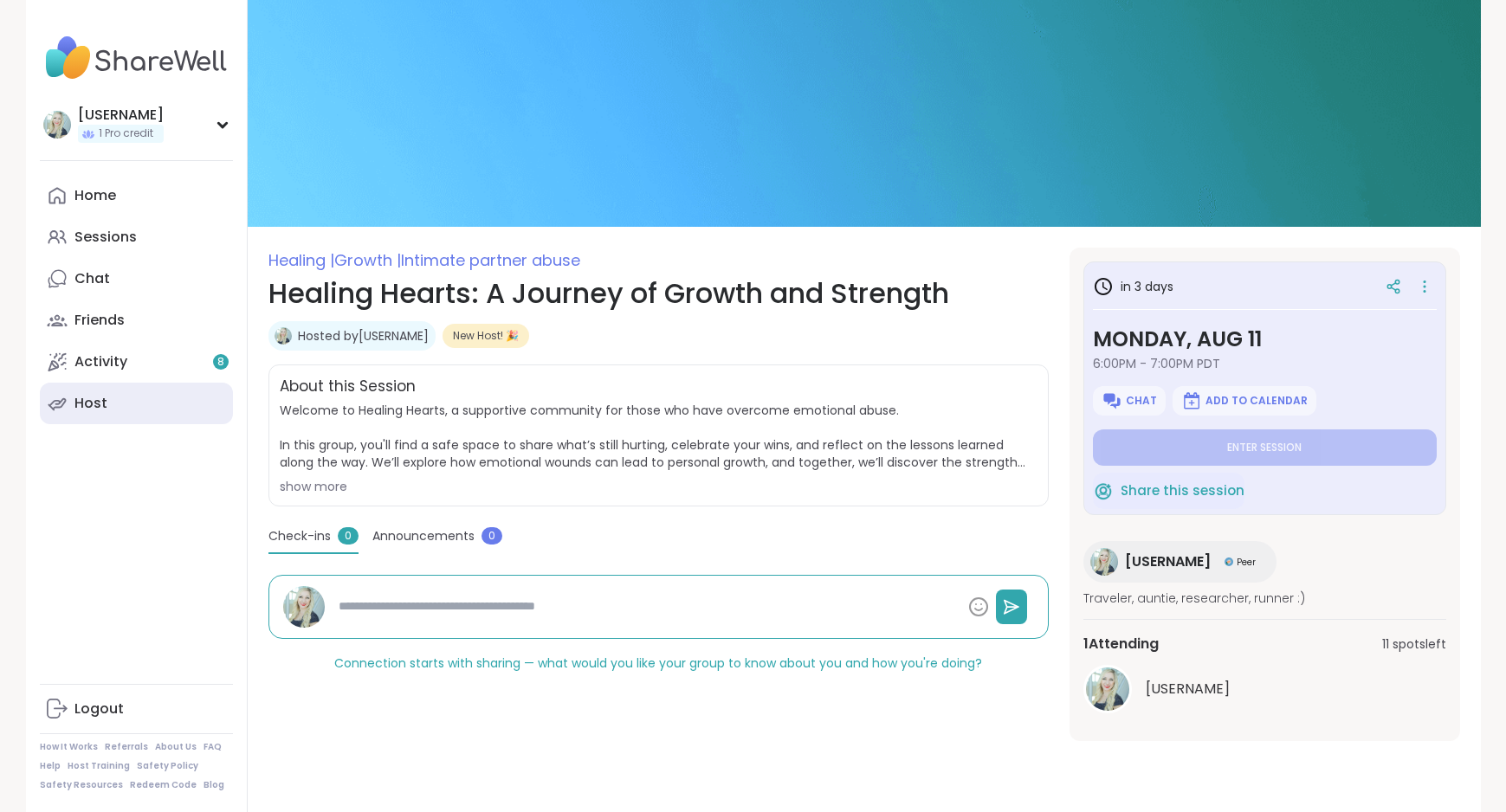 click on "Host" at bounding box center [136, 403] 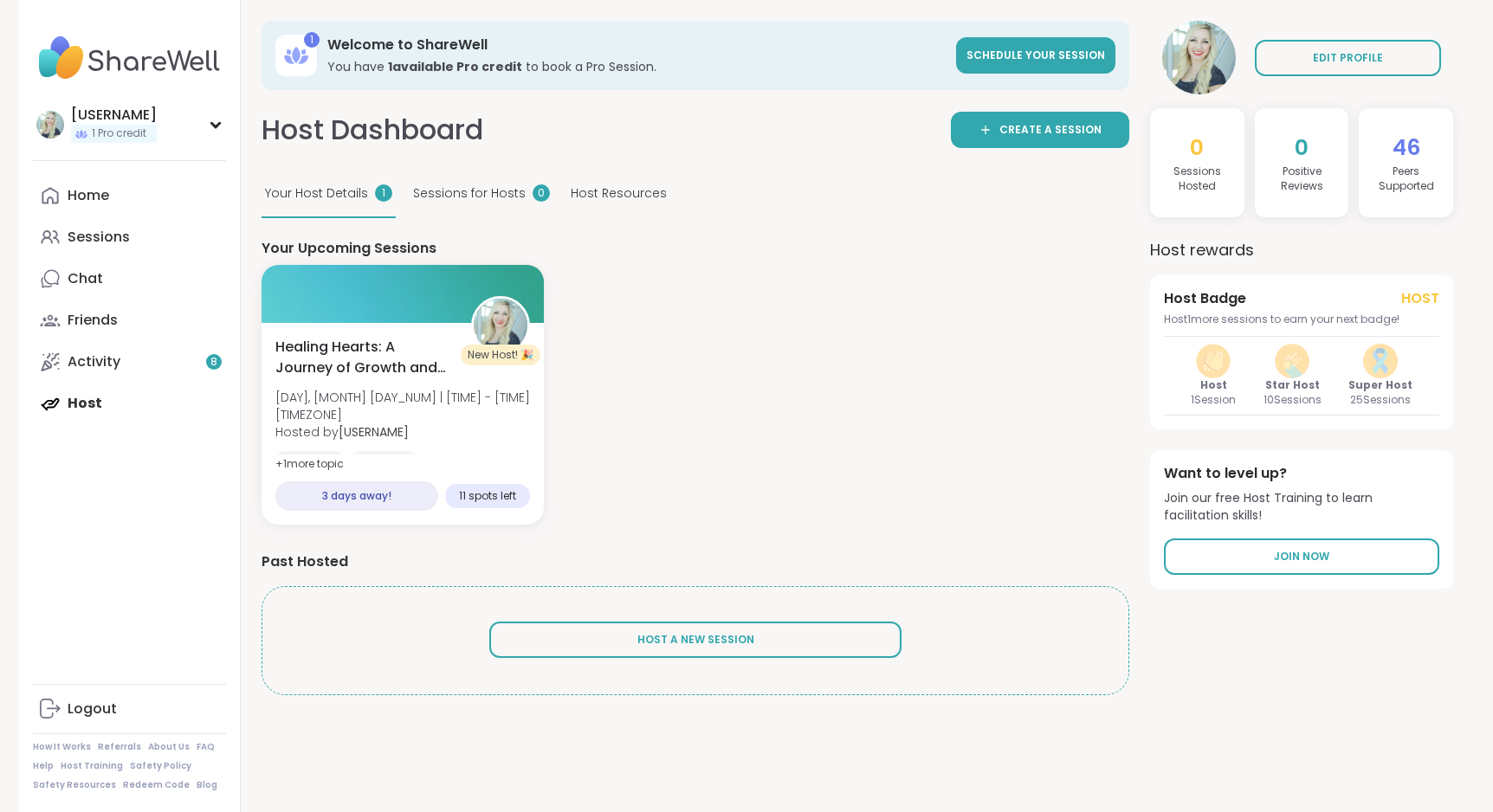 scroll, scrollTop: 0, scrollLeft: 0, axis: both 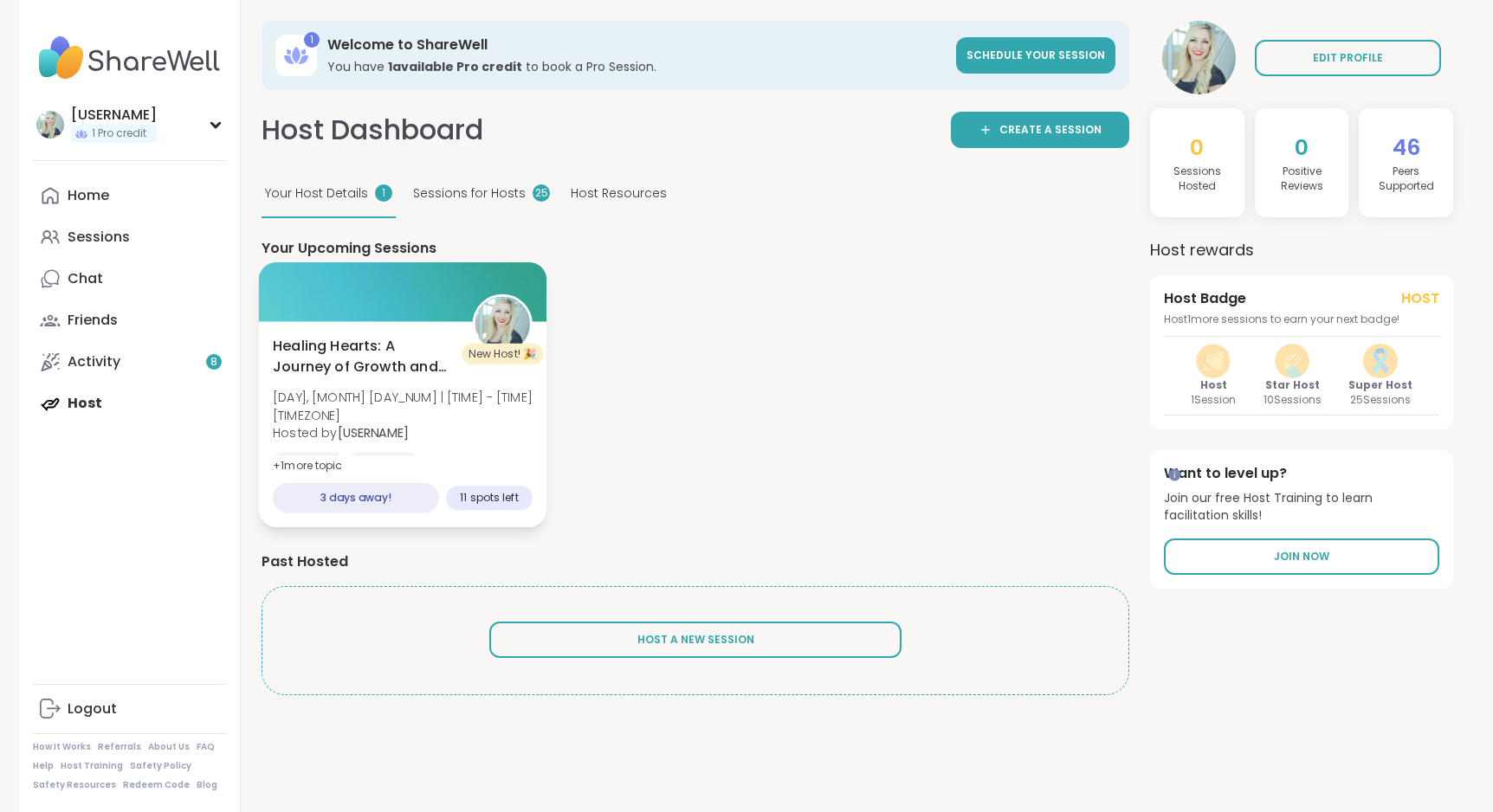 click at bounding box center [403, 292] 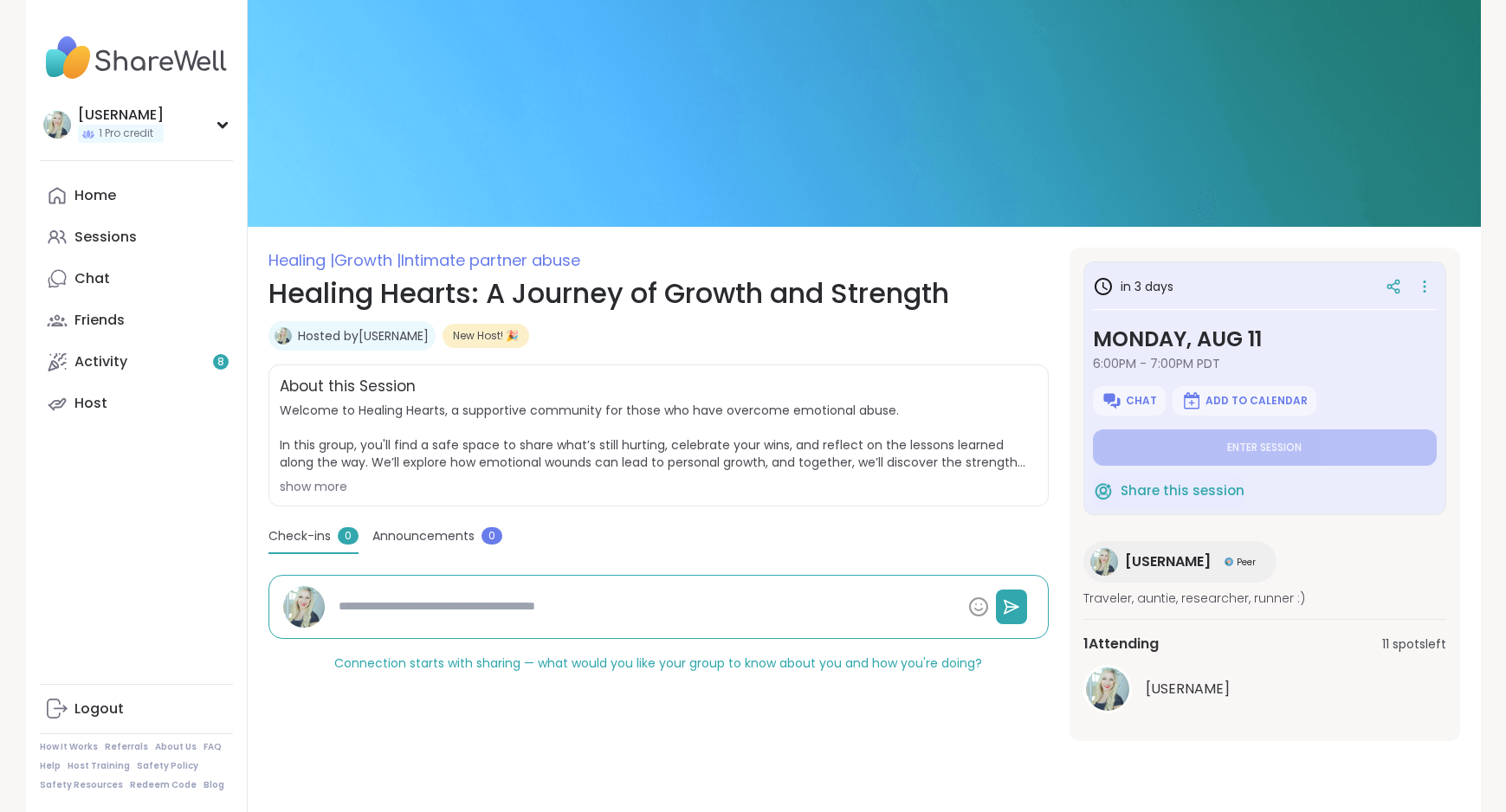 scroll, scrollTop: 0, scrollLeft: 0, axis: both 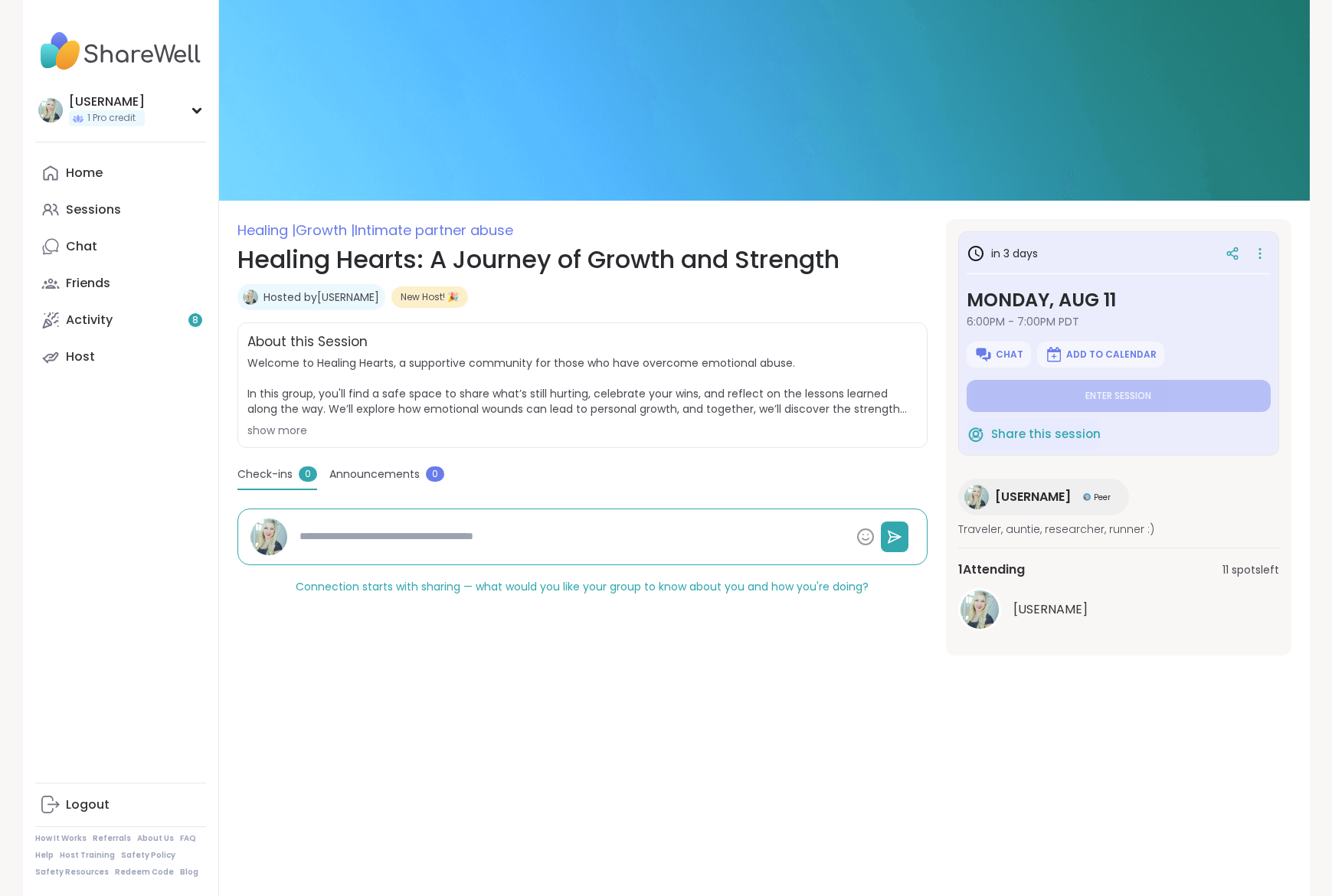 click at bounding box center (764, 100) 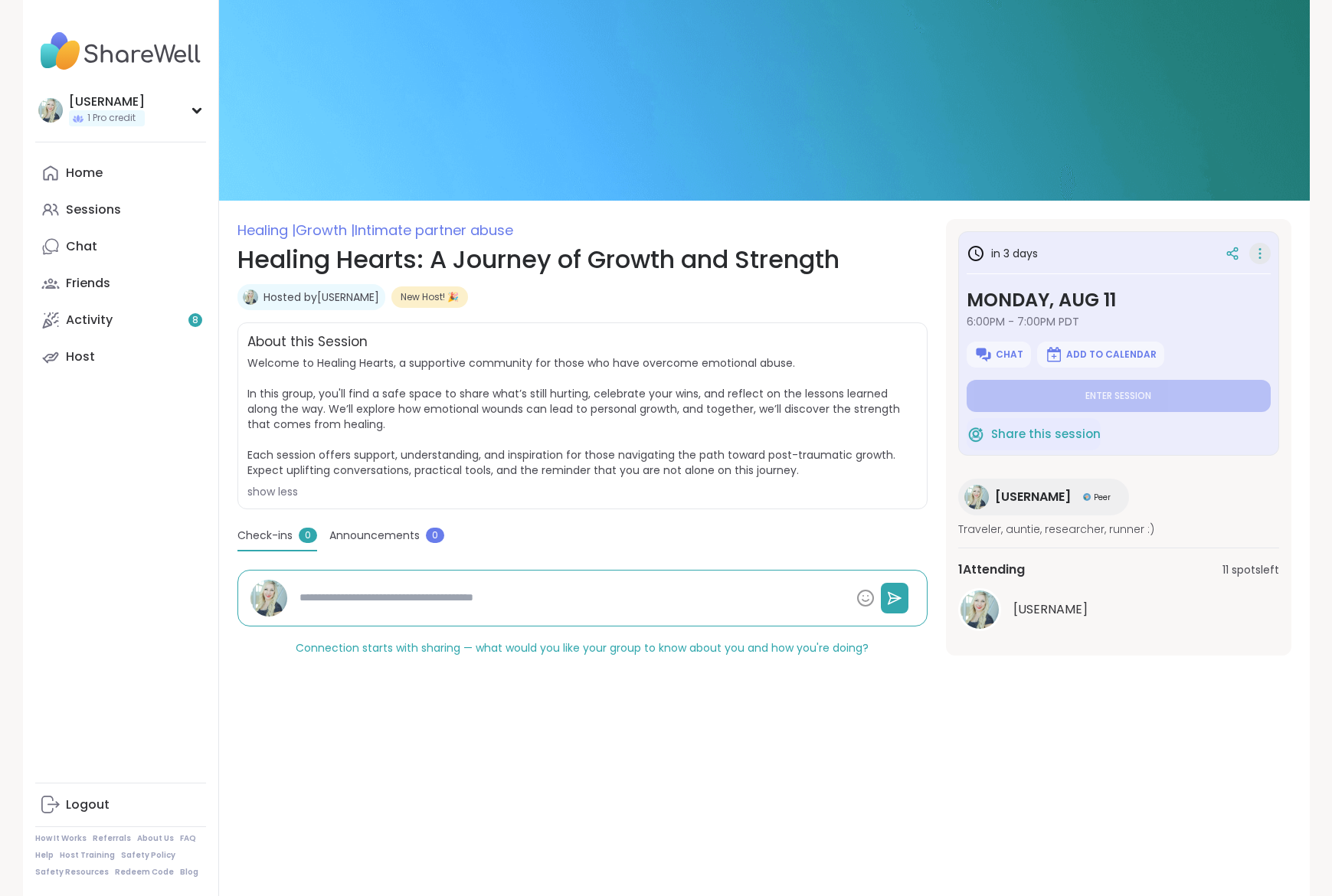 click 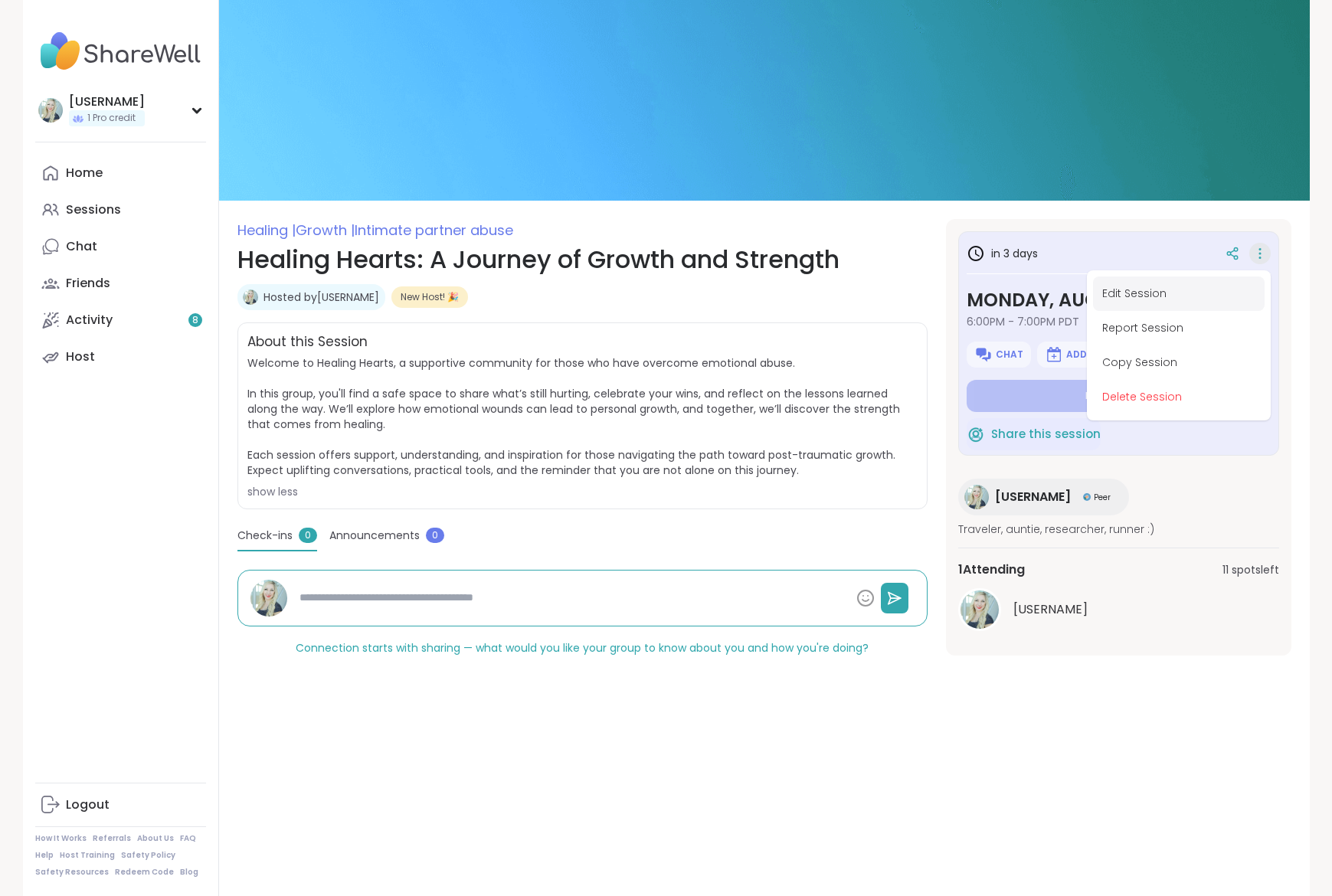 click on "Edit Session" at bounding box center (1179, 293) 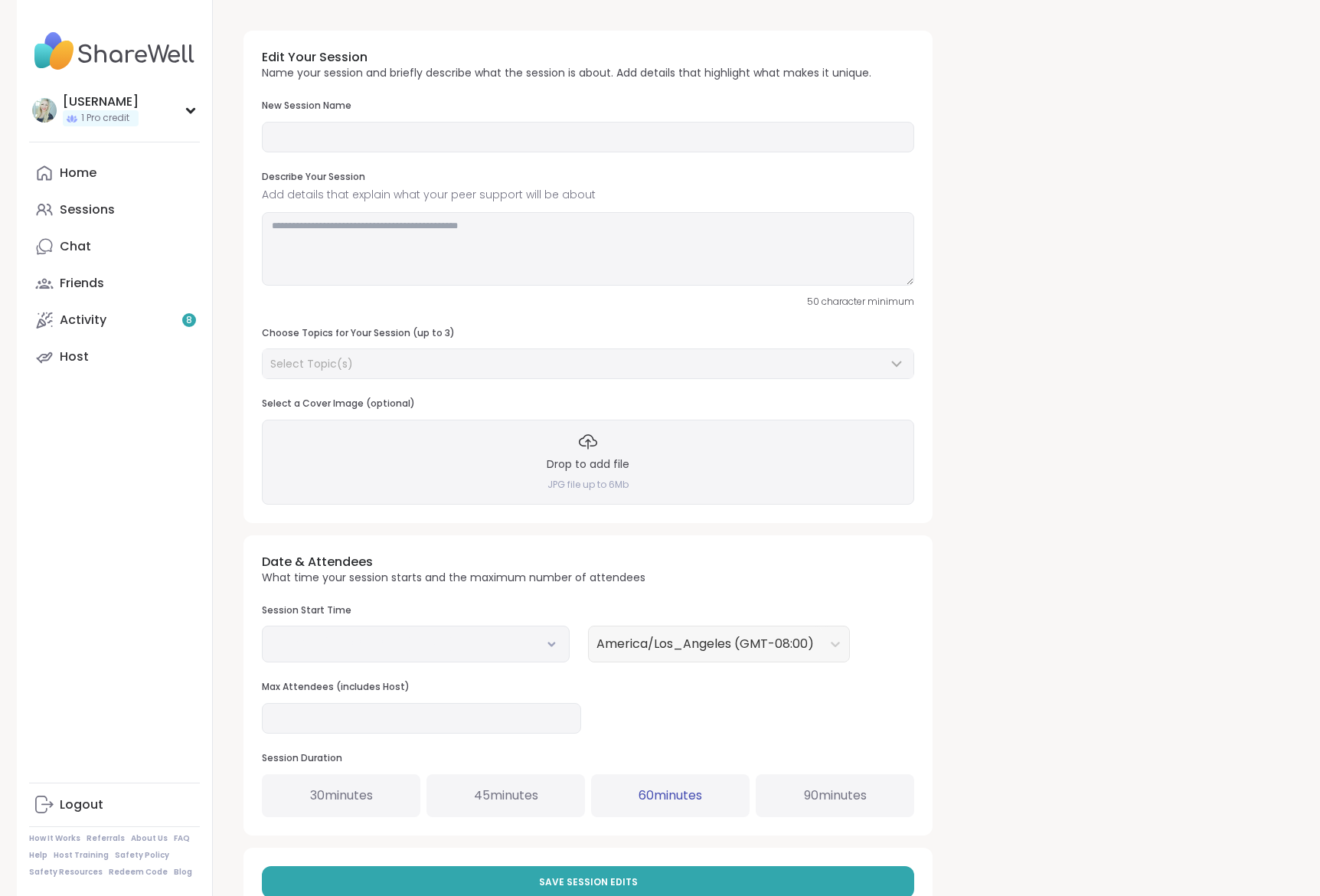 type on "**********" 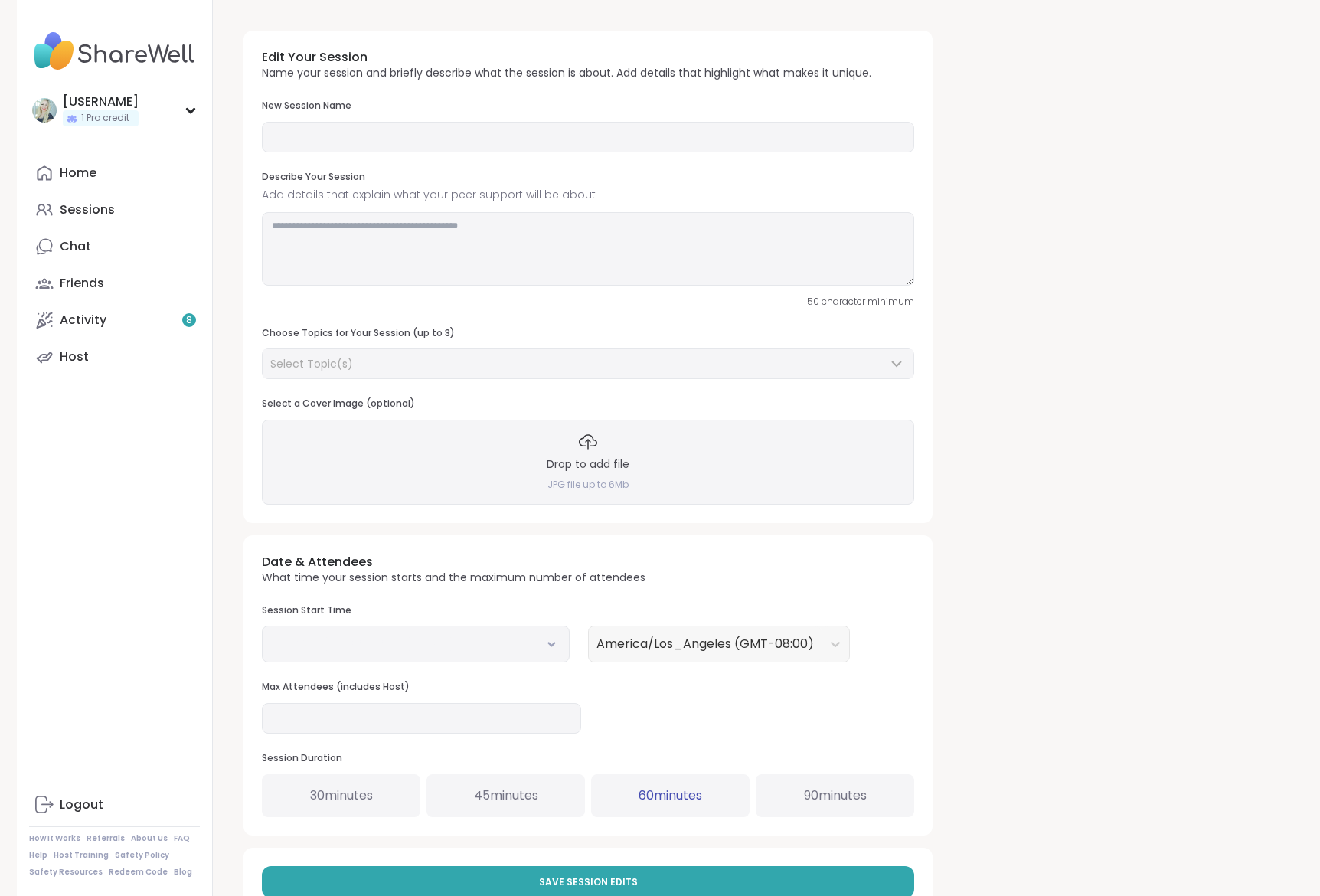 type on "**********" 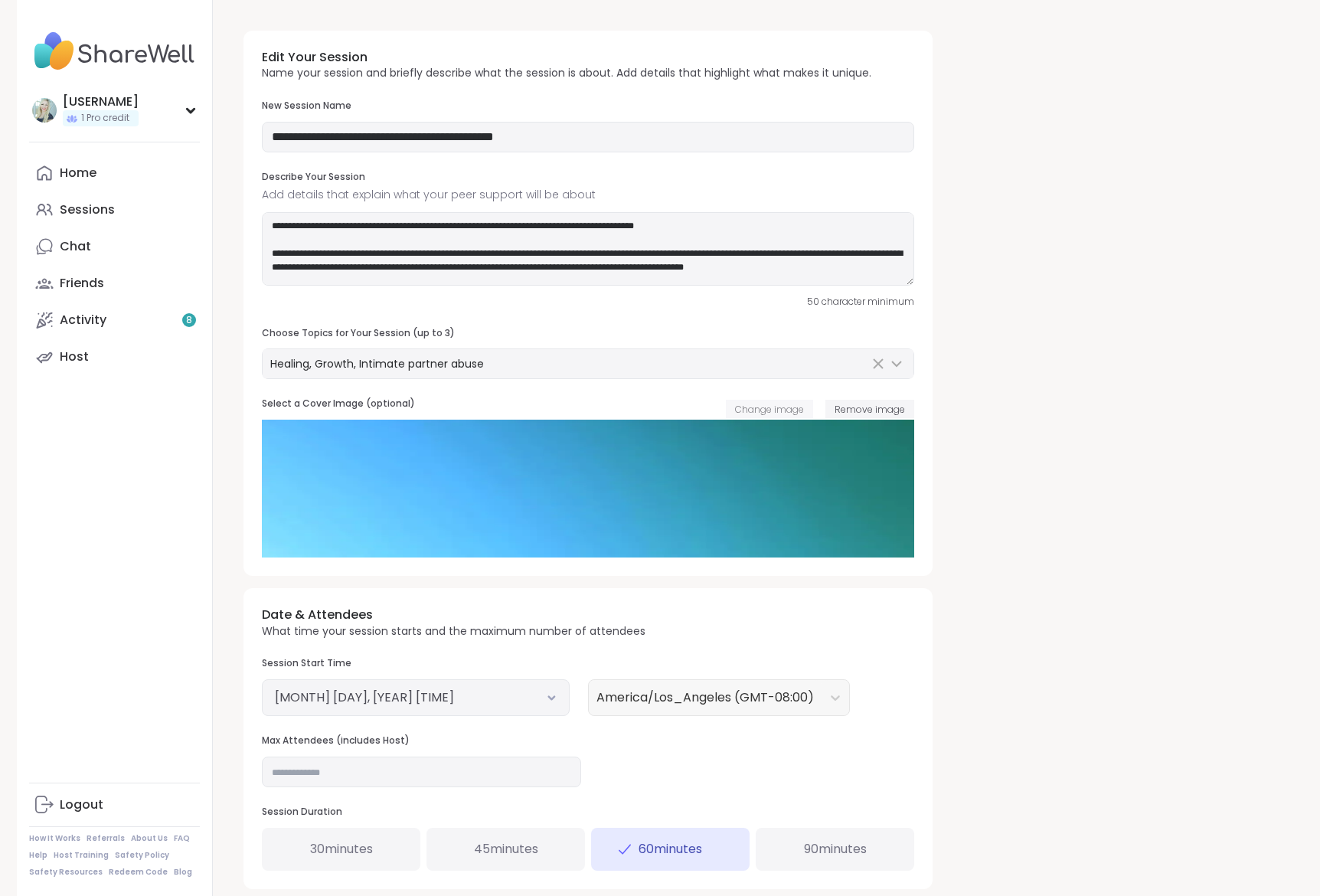 click on "Change image" at bounding box center (769, 409) 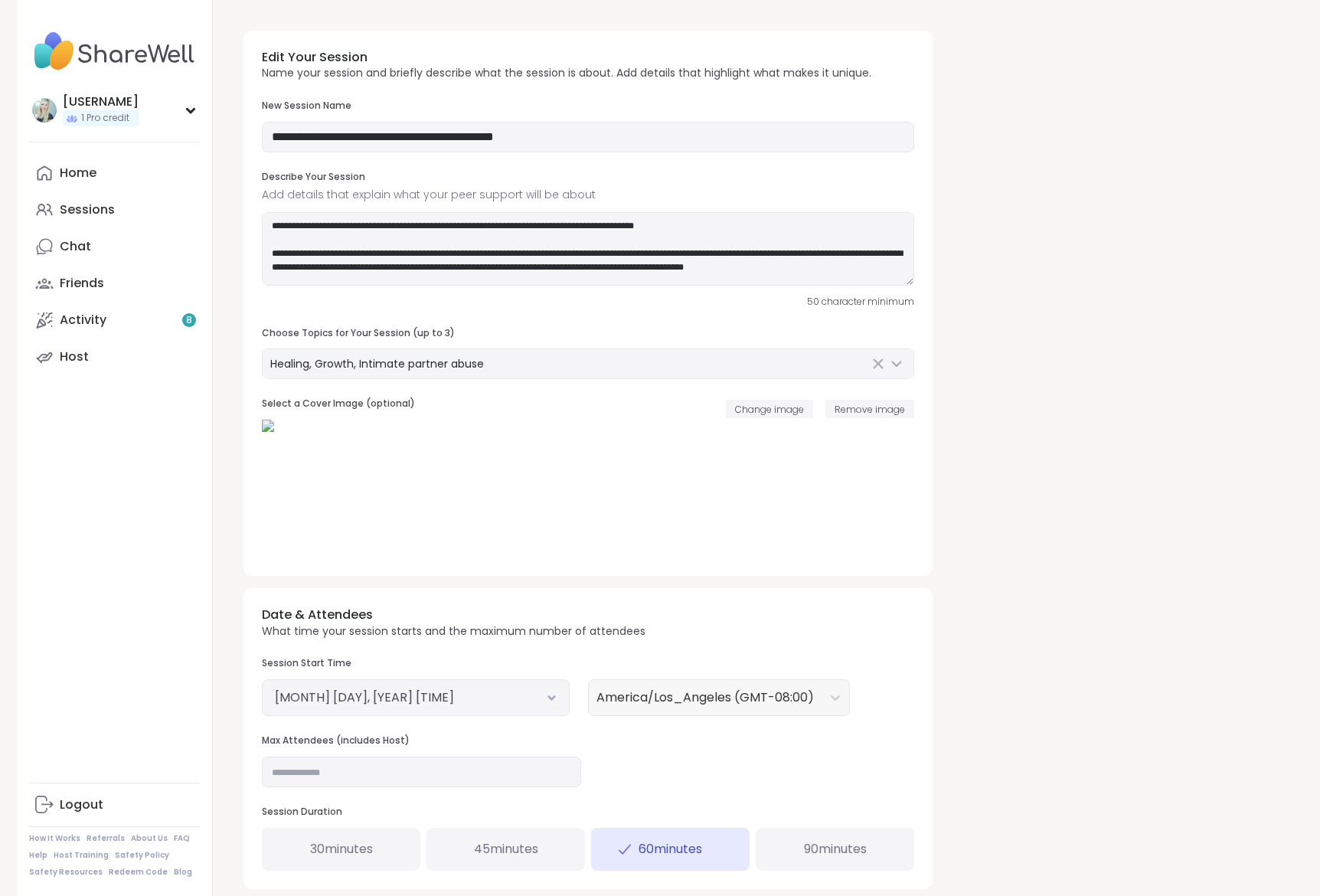 click at bounding box center (588, 489) 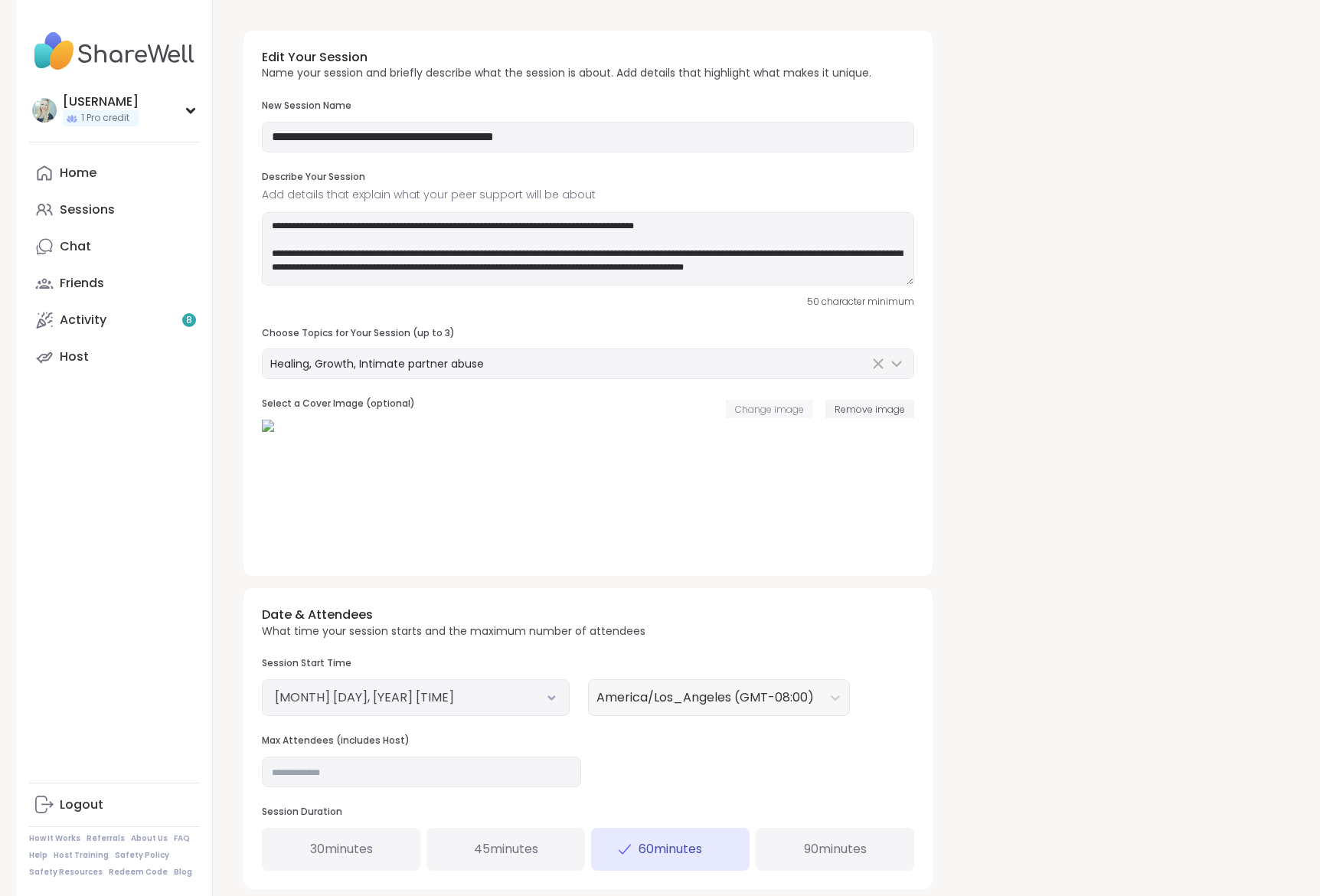 click on "Change image" at bounding box center (769, 409) 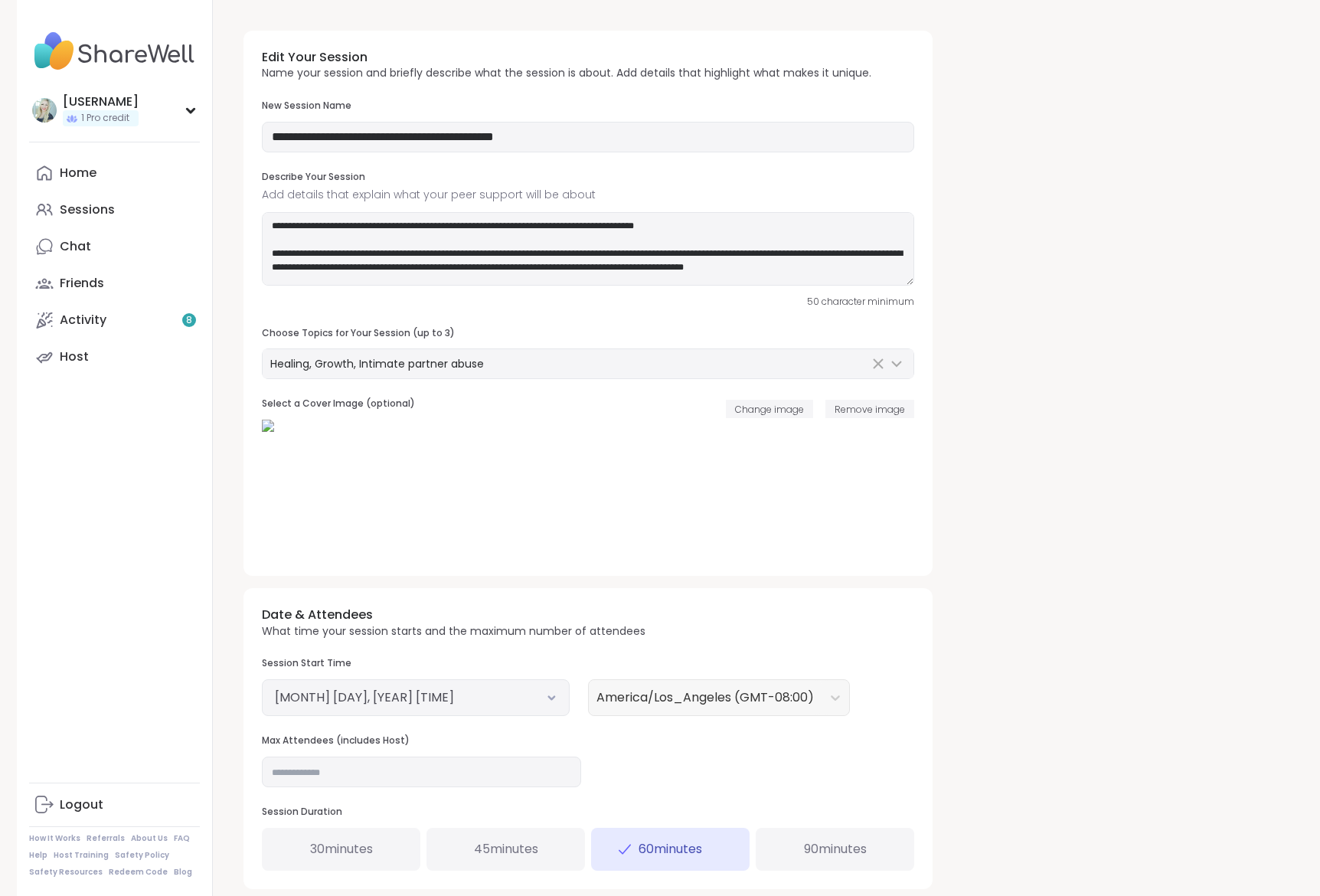 click on "**********" at bounding box center [758, 500] 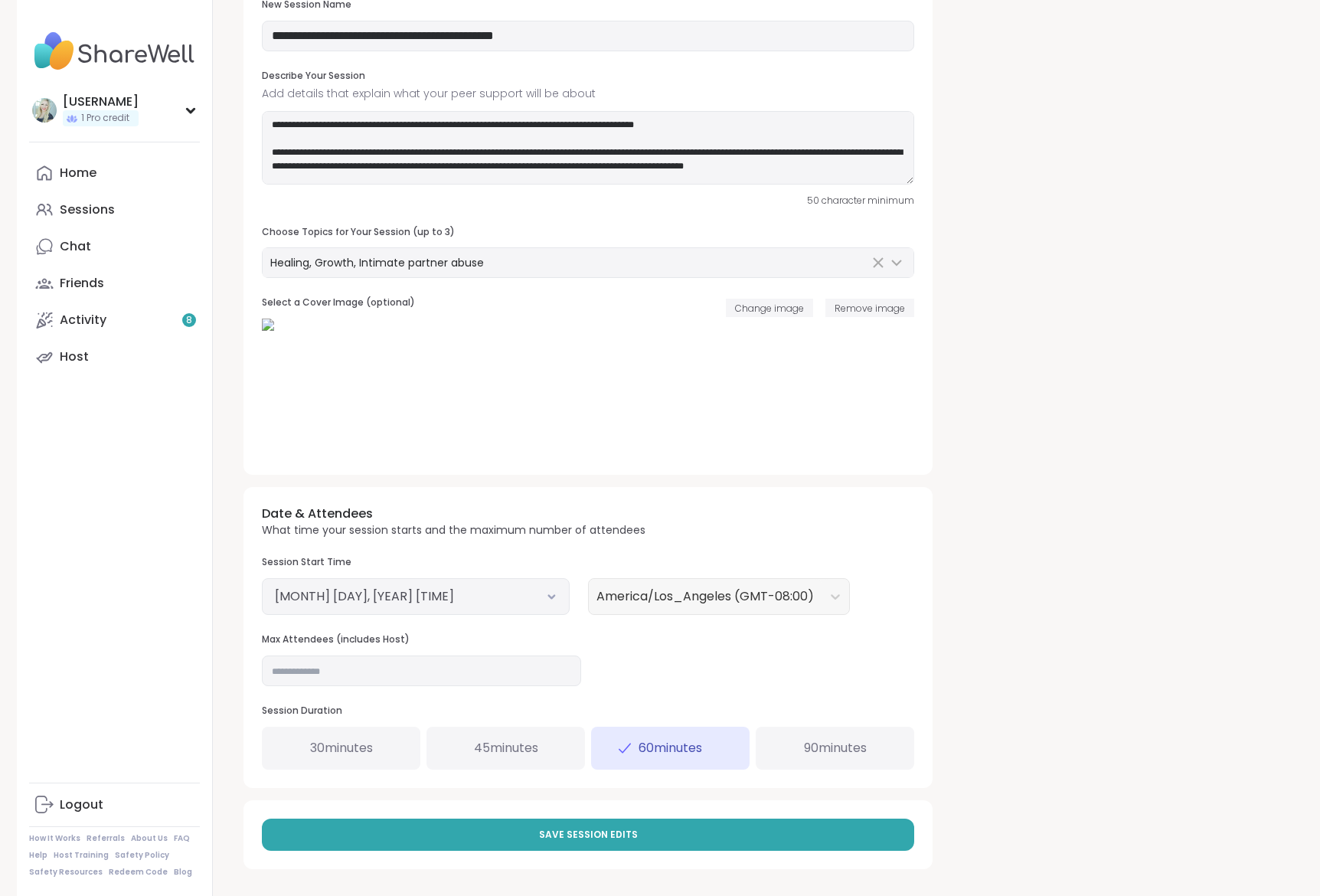 scroll, scrollTop: 102, scrollLeft: 0, axis: vertical 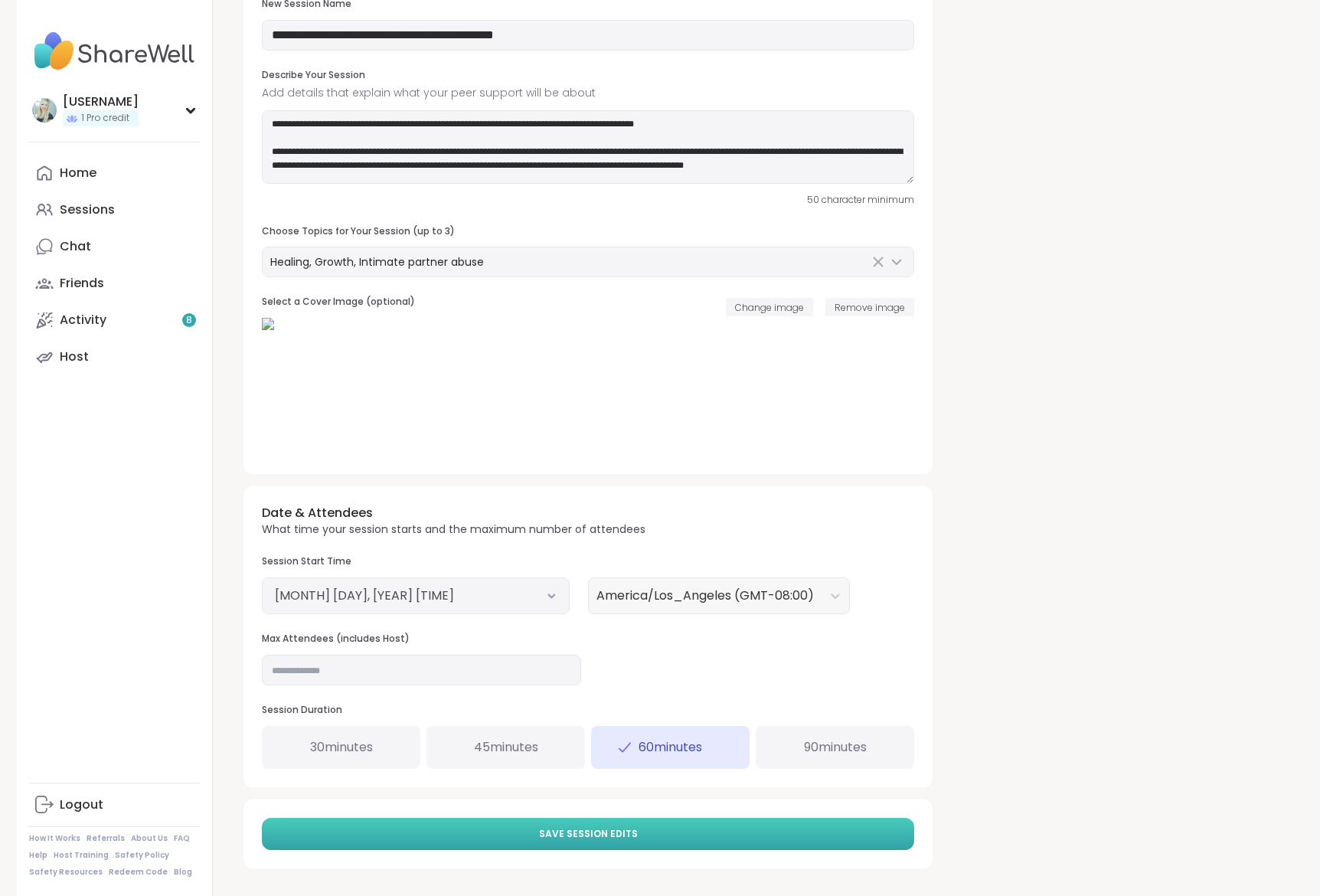 click on "Save Session Edits" at bounding box center (588, 834) 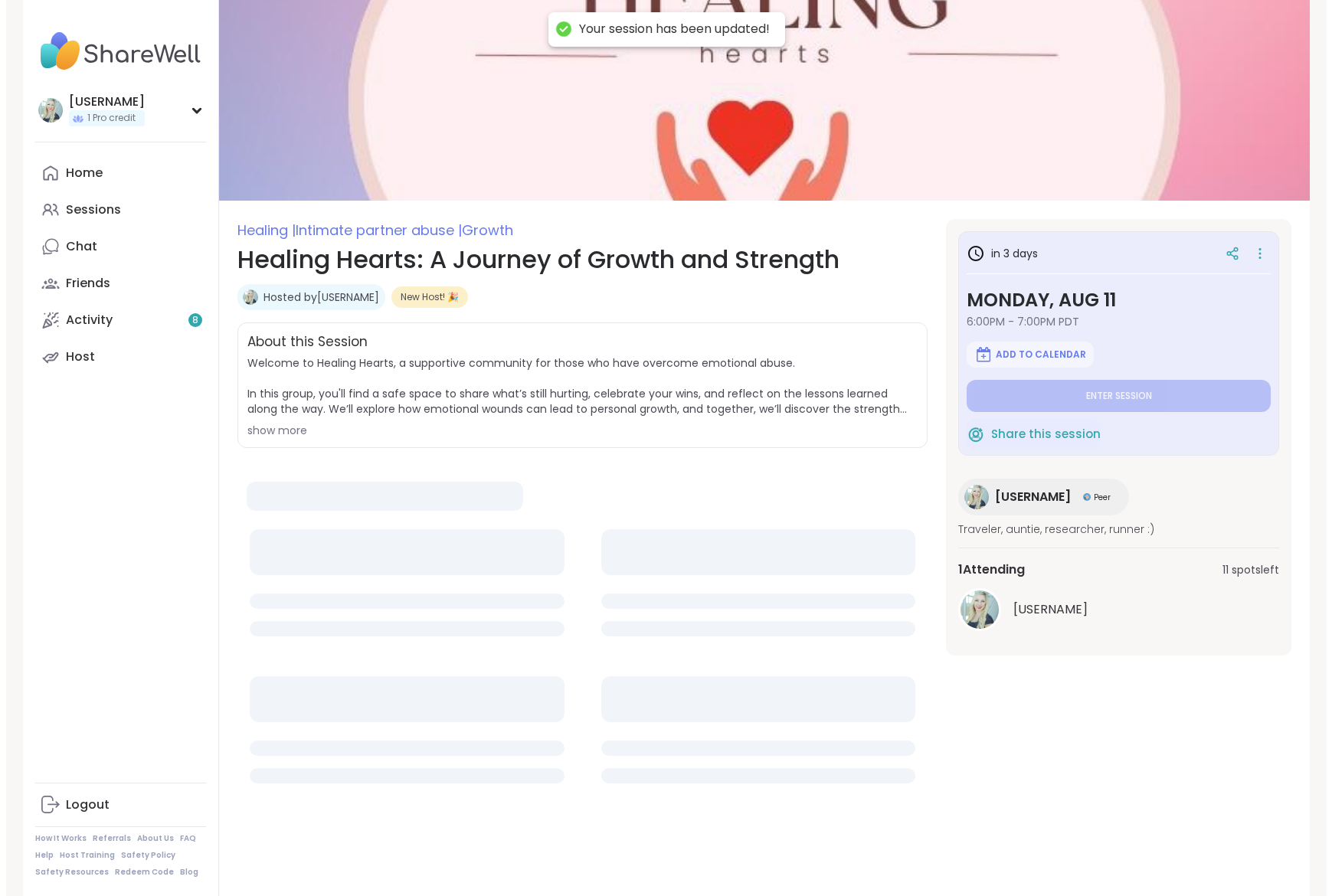 scroll, scrollTop: 0, scrollLeft: 0, axis: both 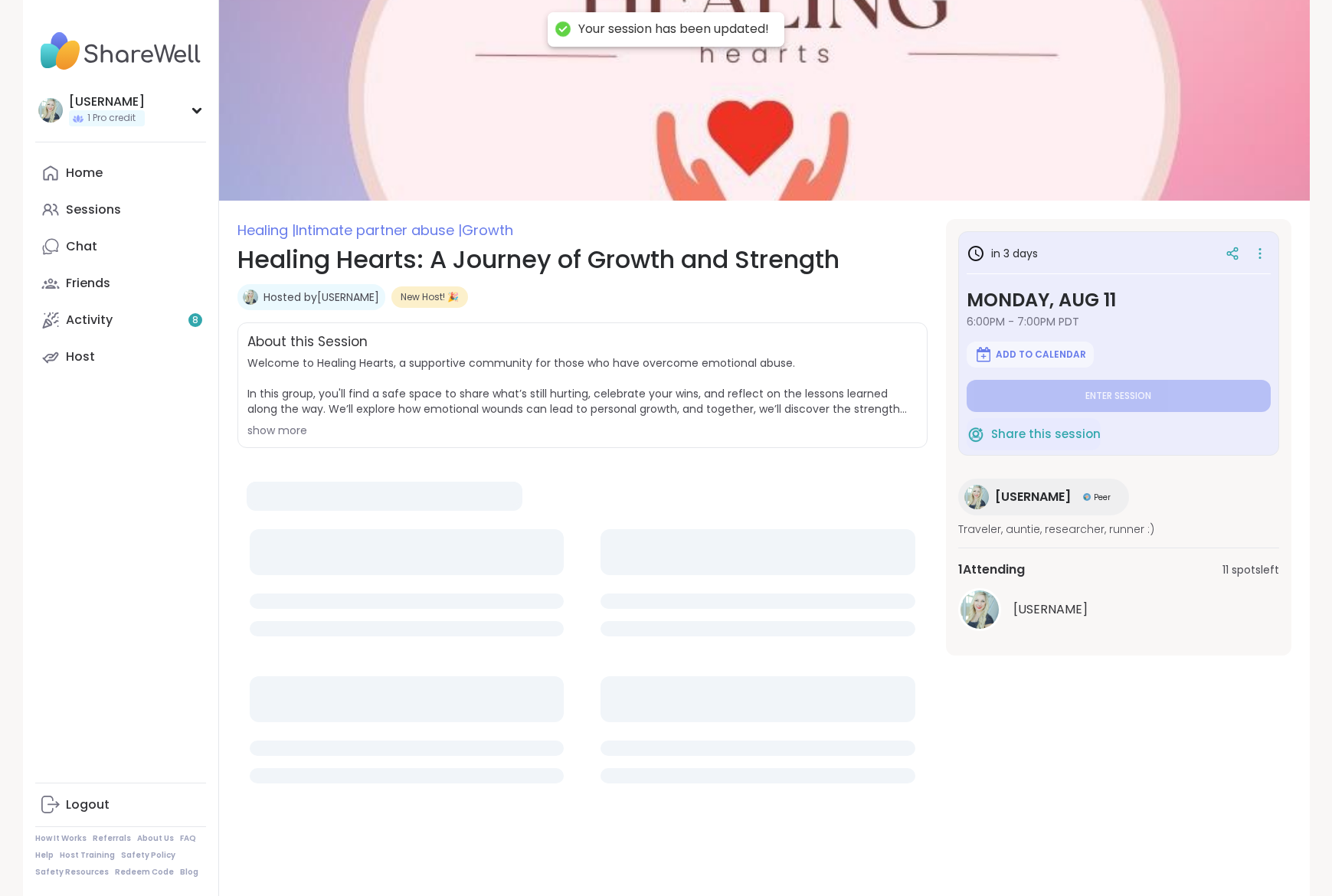 type on "*" 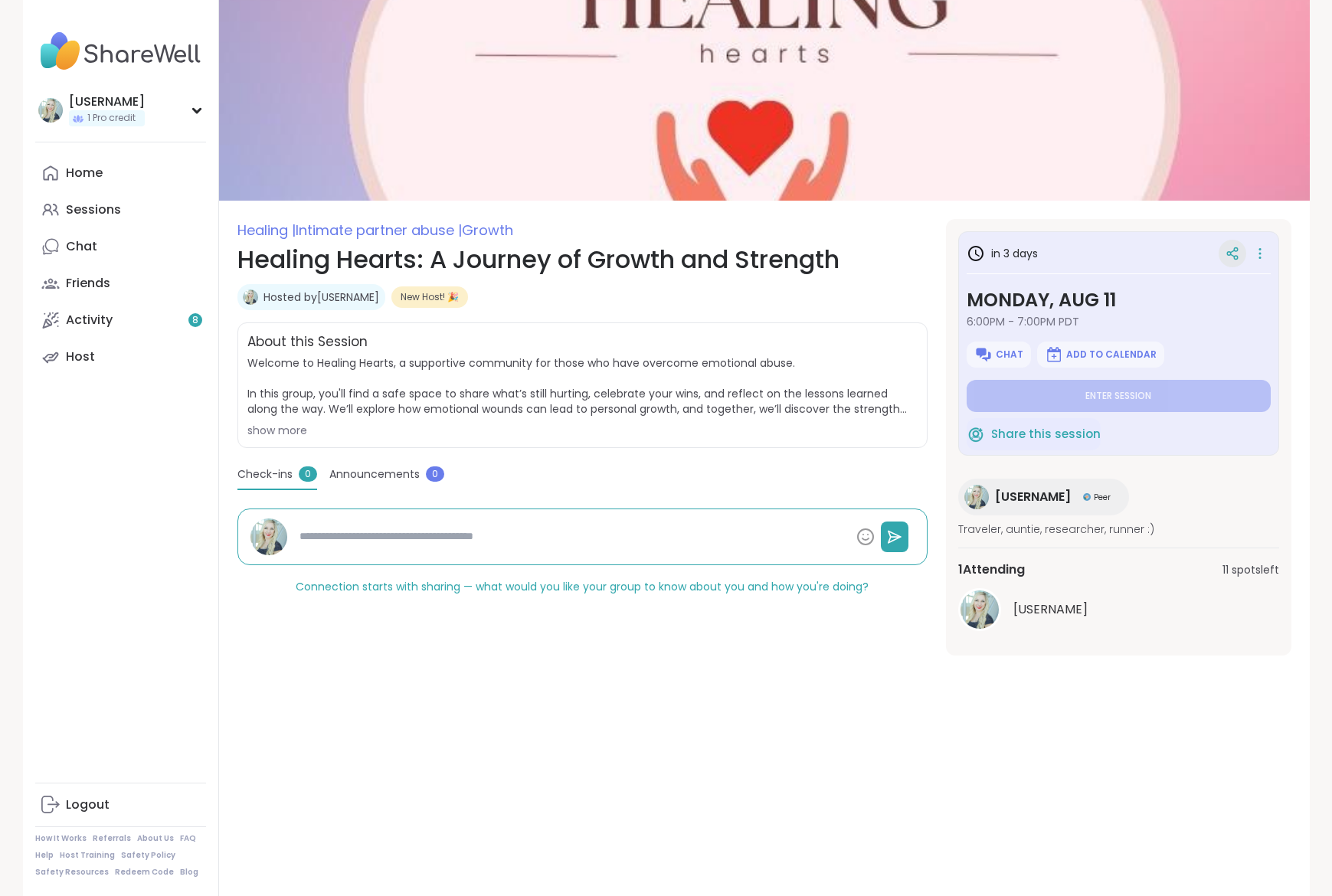 click at bounding box center (1232, 253) 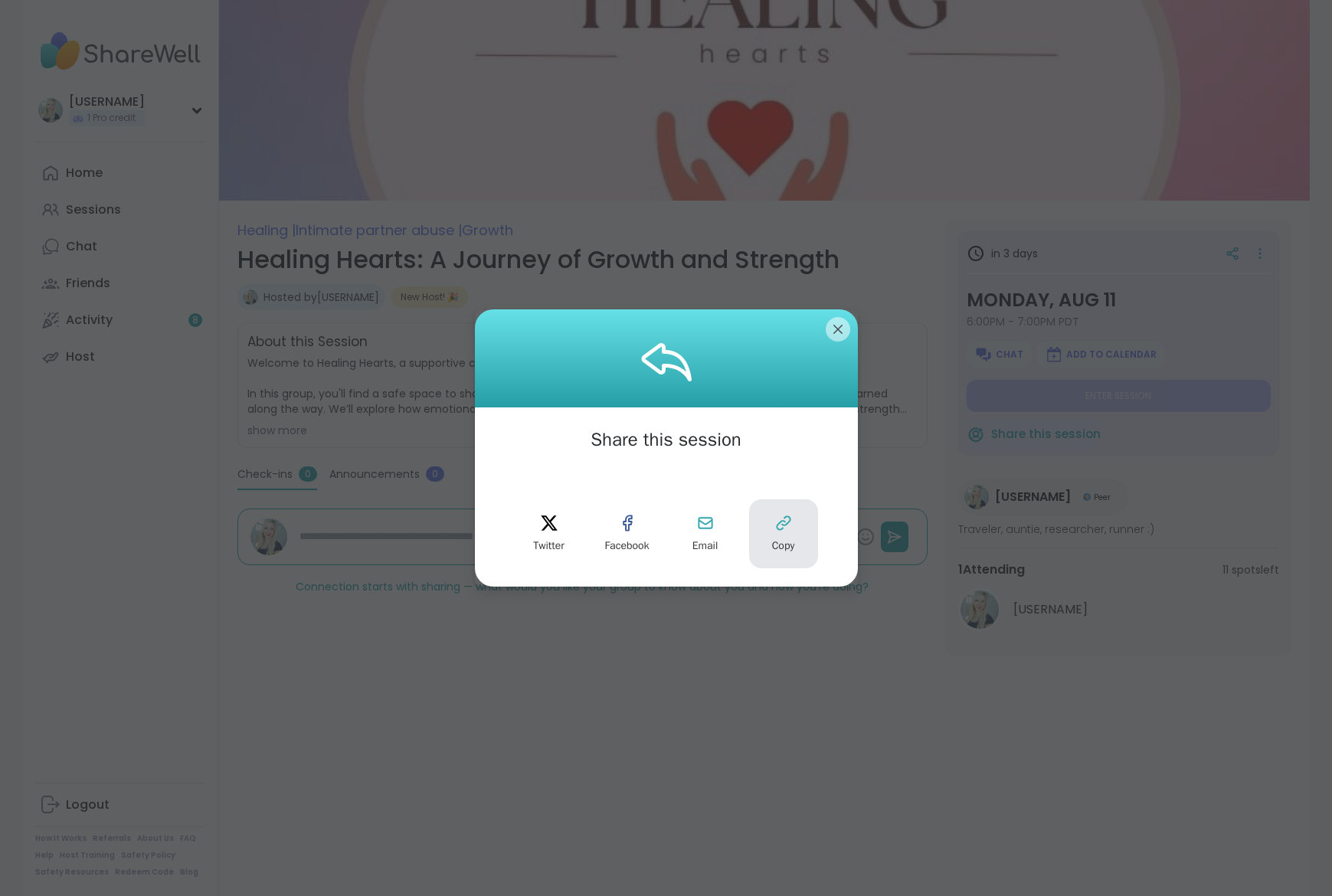 click on "Copy" at bounding box center [784, 534] 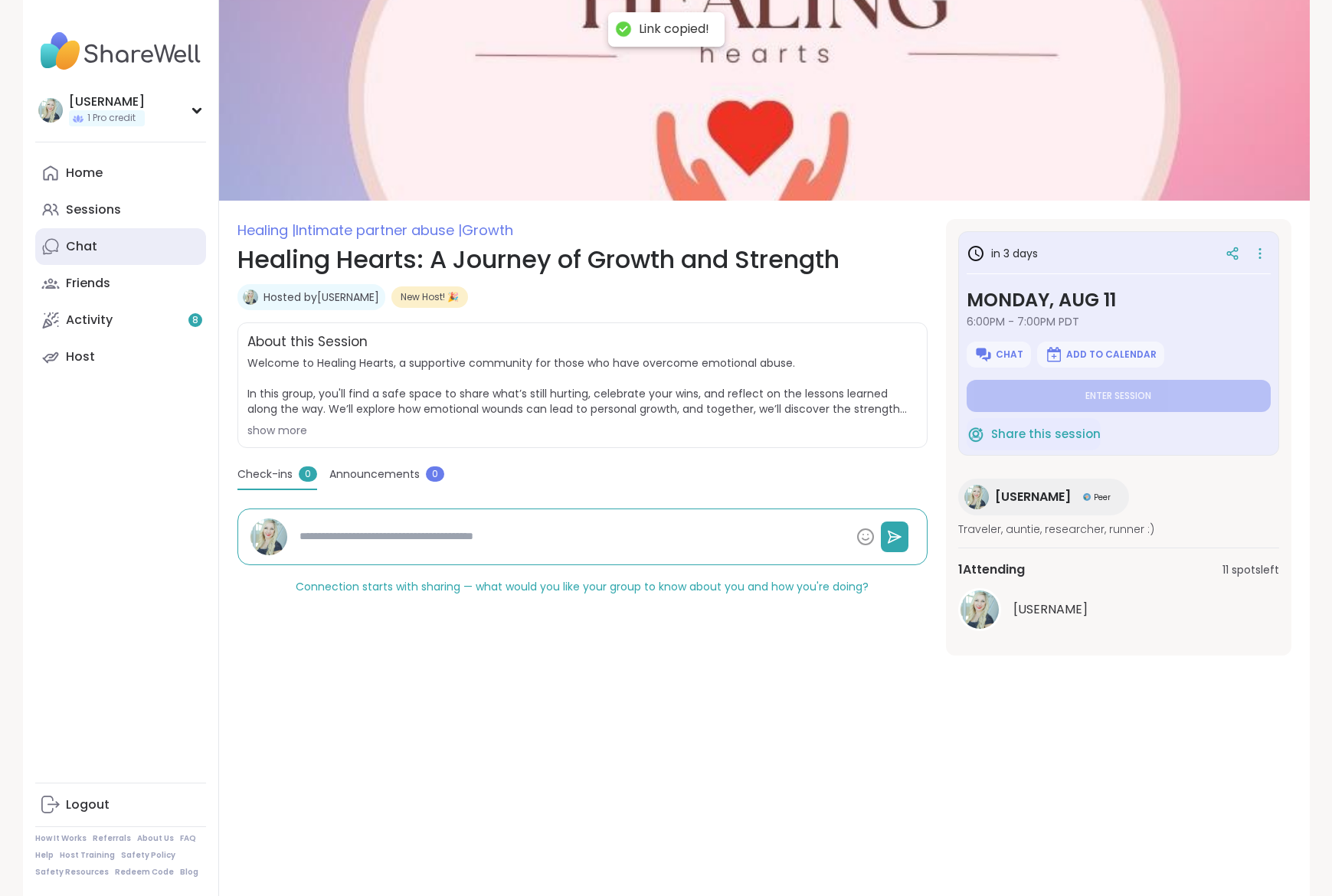 click on "Chat" at bounding box center (81, 247) 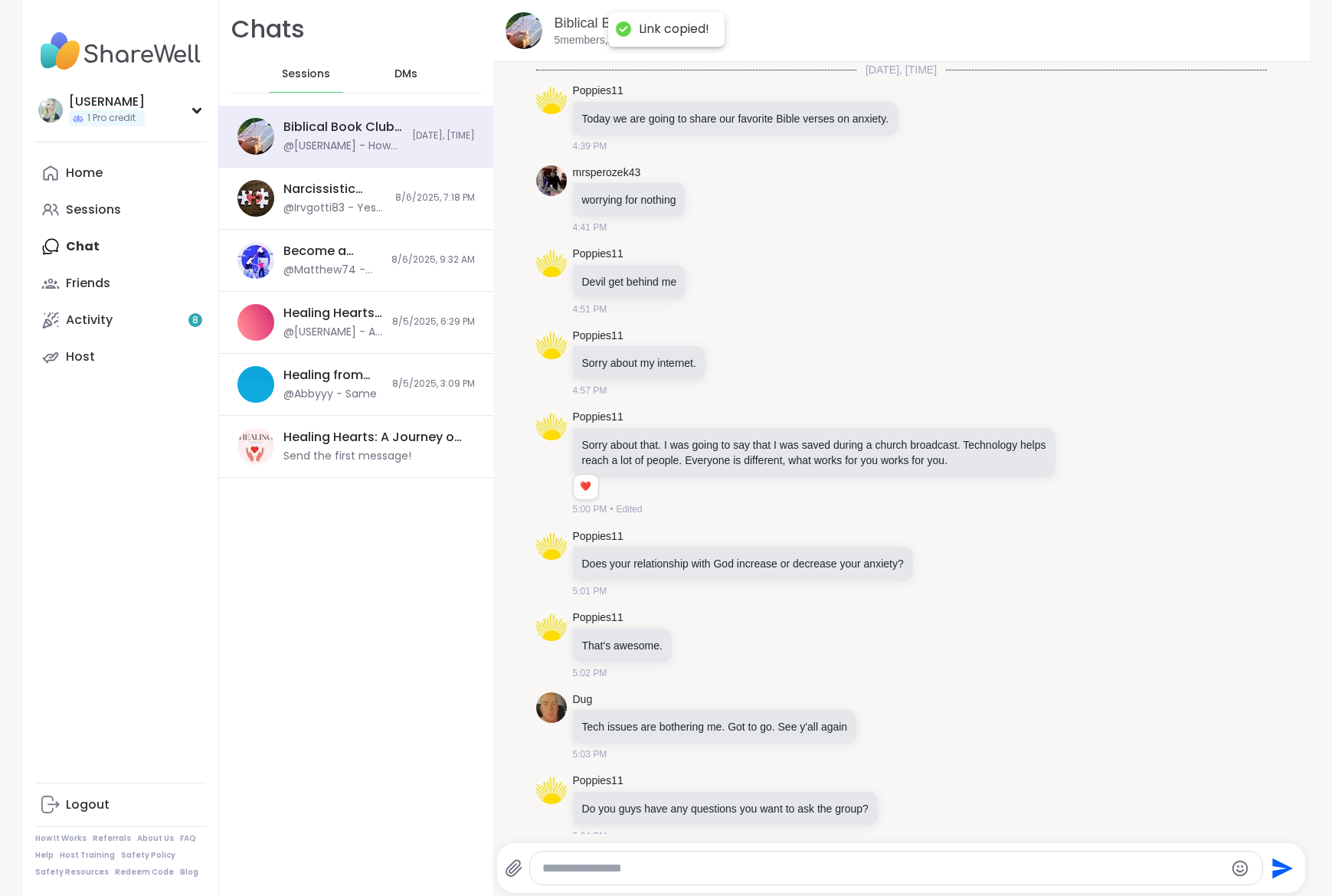 scroll, scrollTop: 796, scrollLeft: 0, axis: vertical 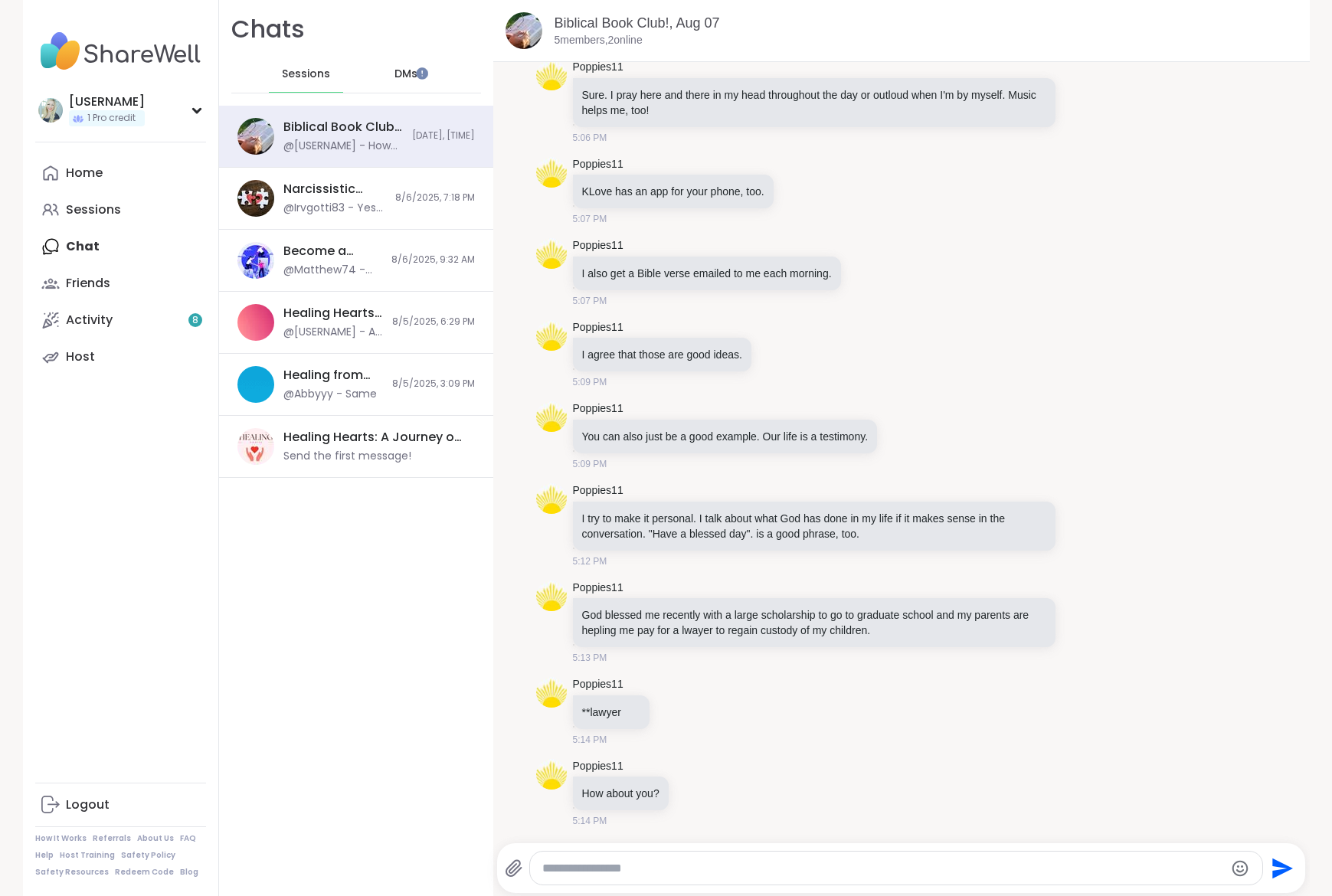 click on "DMs" at bounding box center [406, 74] 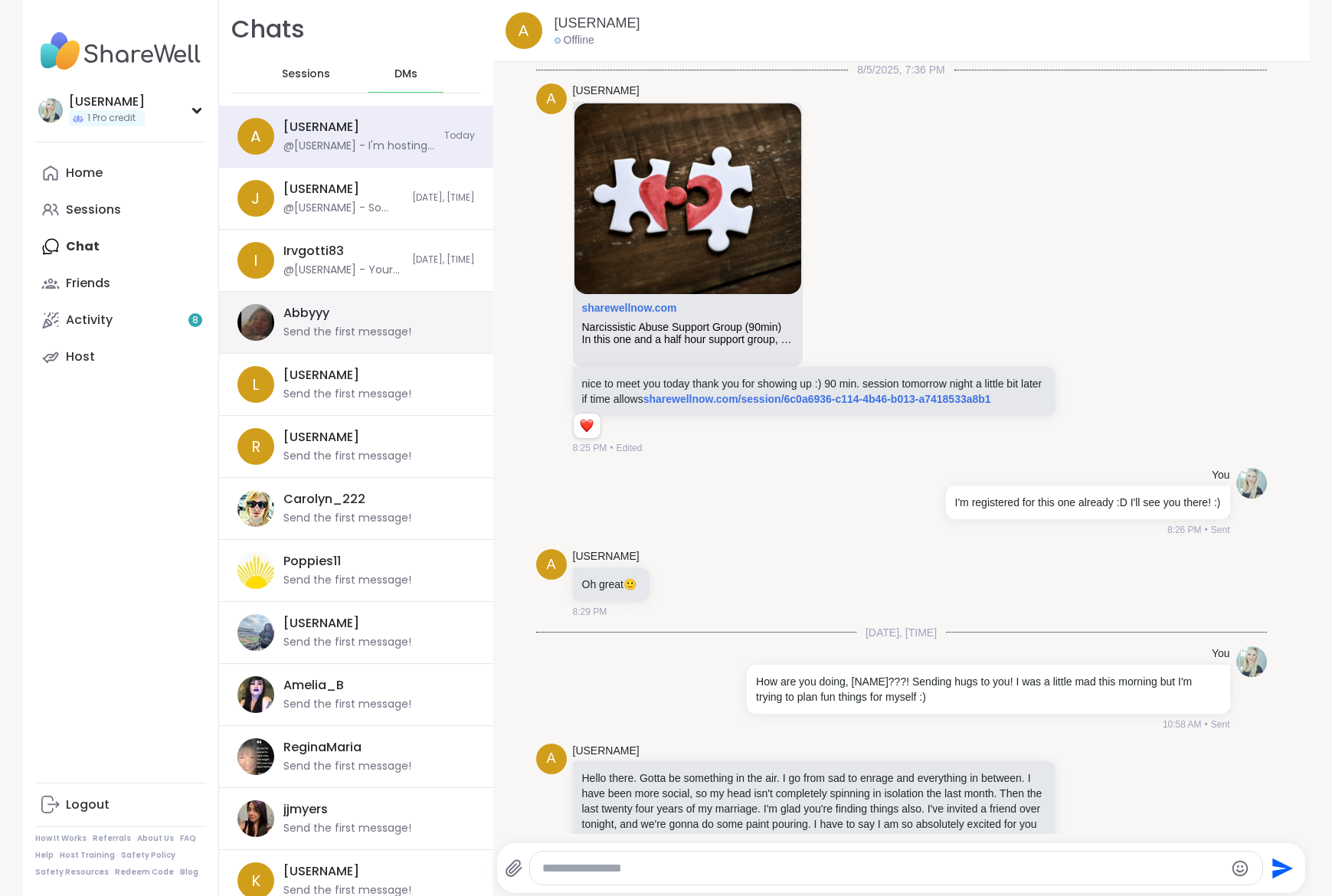 scroll, scrollTop: 1021, scrollLeft: 0, axis: vertical 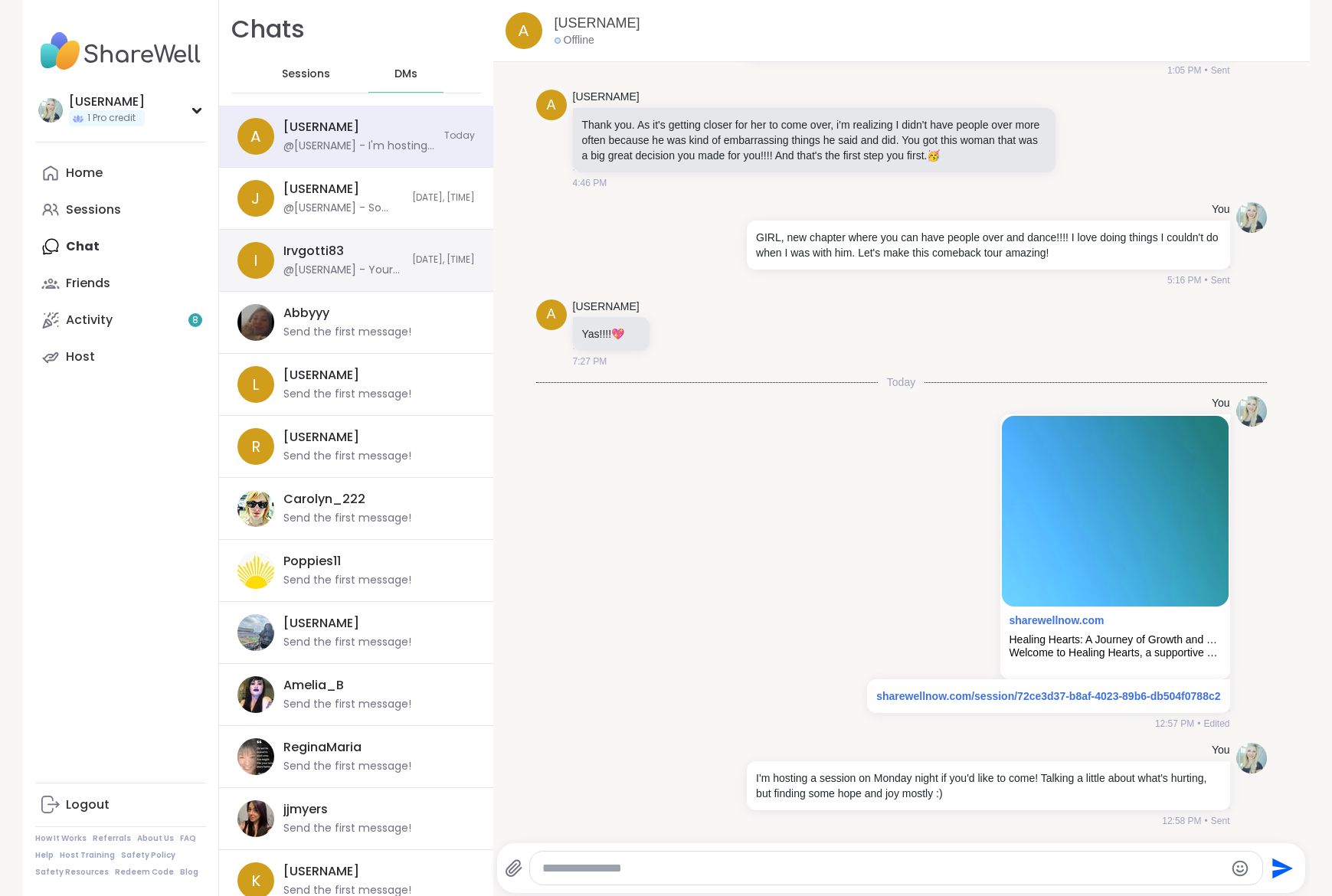 click on "I [USERNAME] @[USERNAME] - Your right. We just have to take it day by day [DATE], [TIME]" at bounding box center [356, 260] 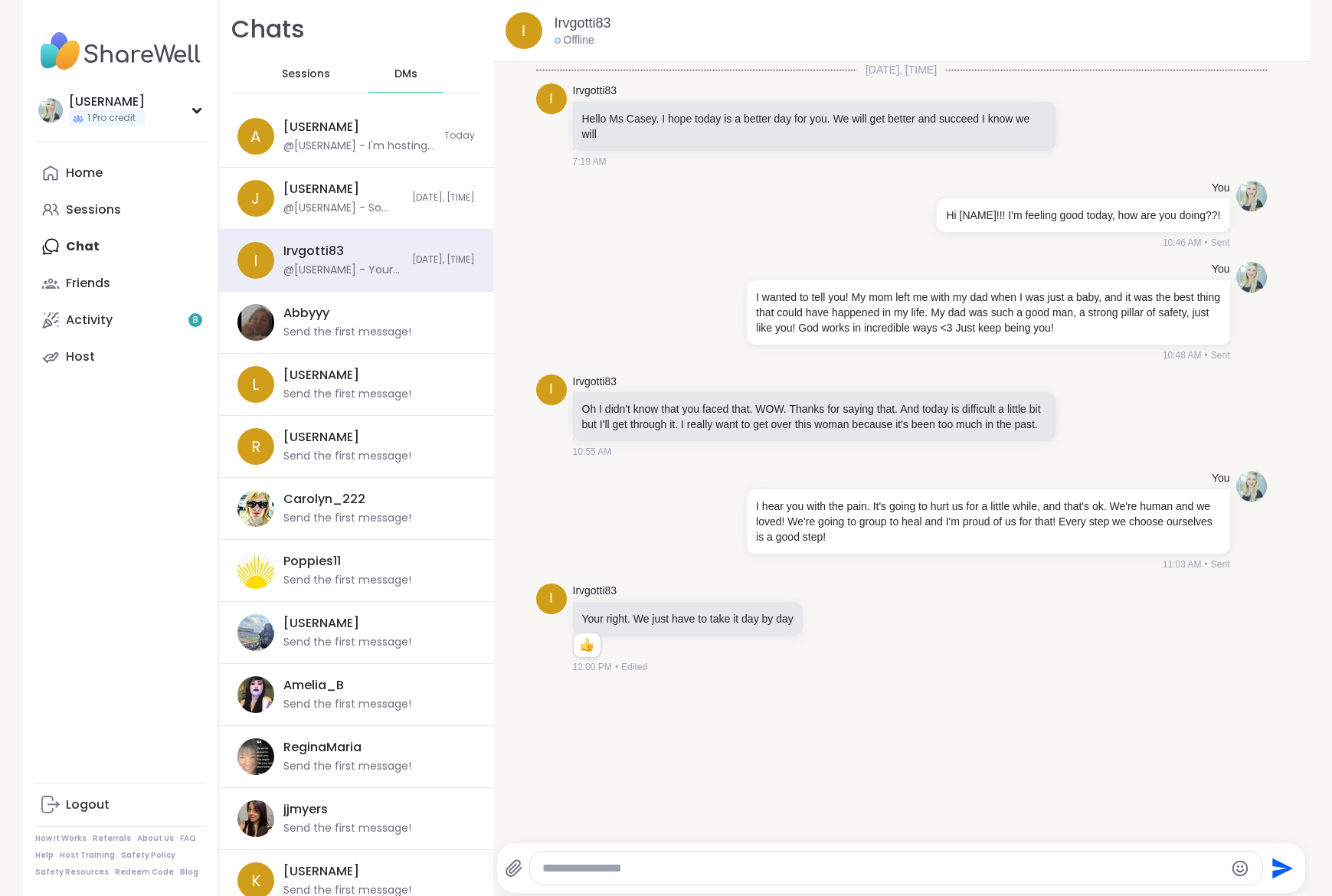 click at bounding box center (896, 868) 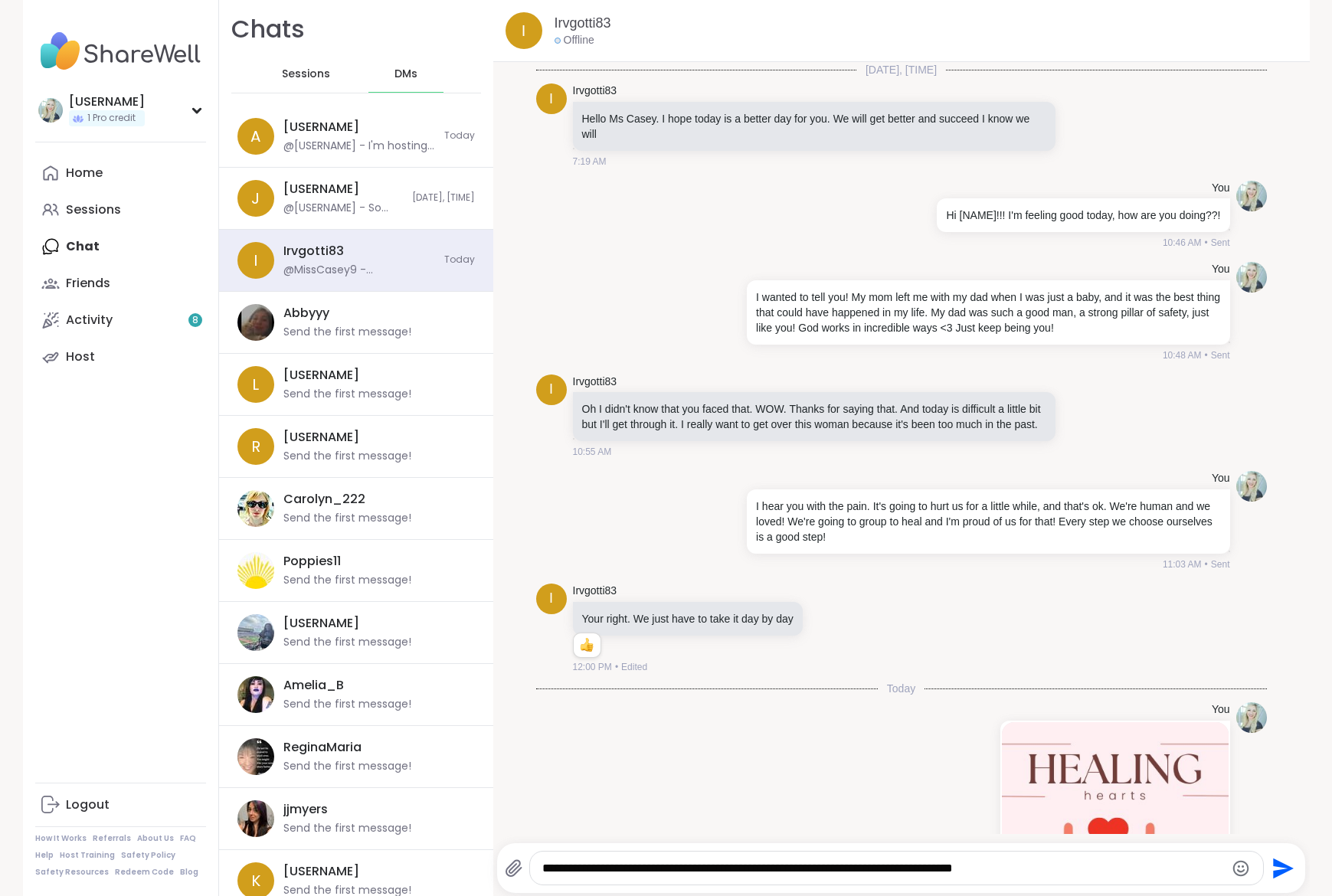 click on "**********" at bounding box center (883, 868) 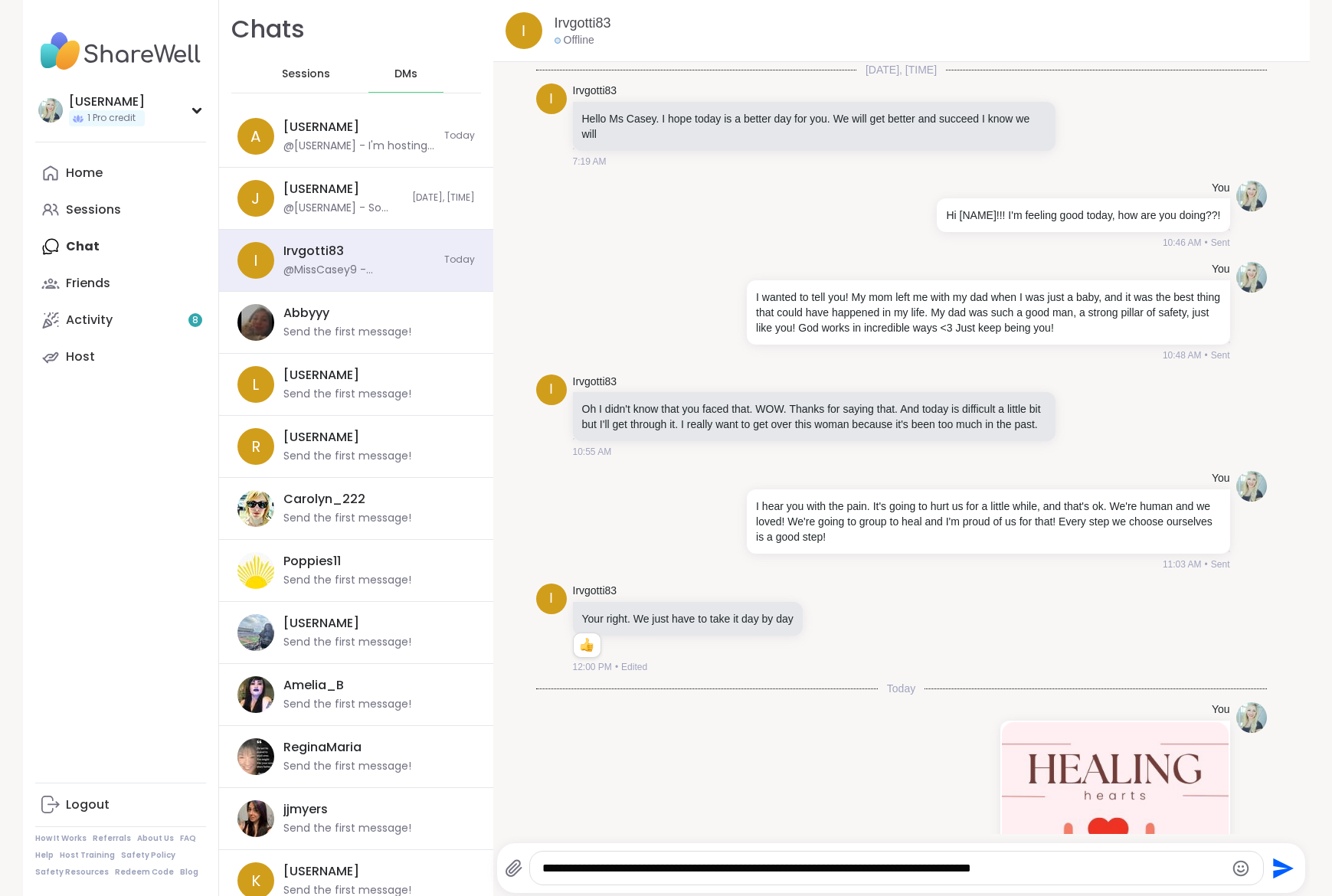 click on "**********" at bounding box center (883, 868) 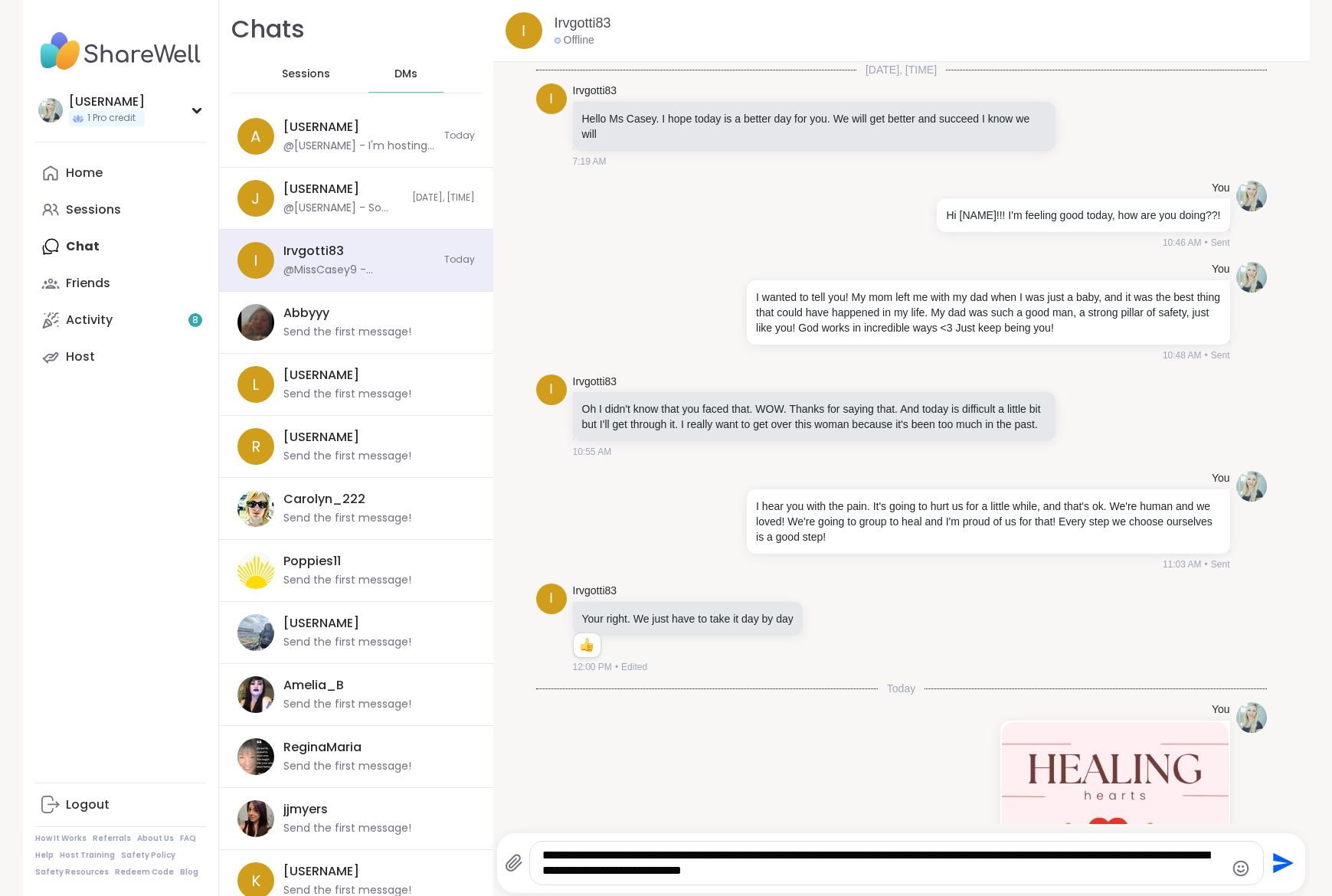 click on "**********" at bounding box center [883, 863] 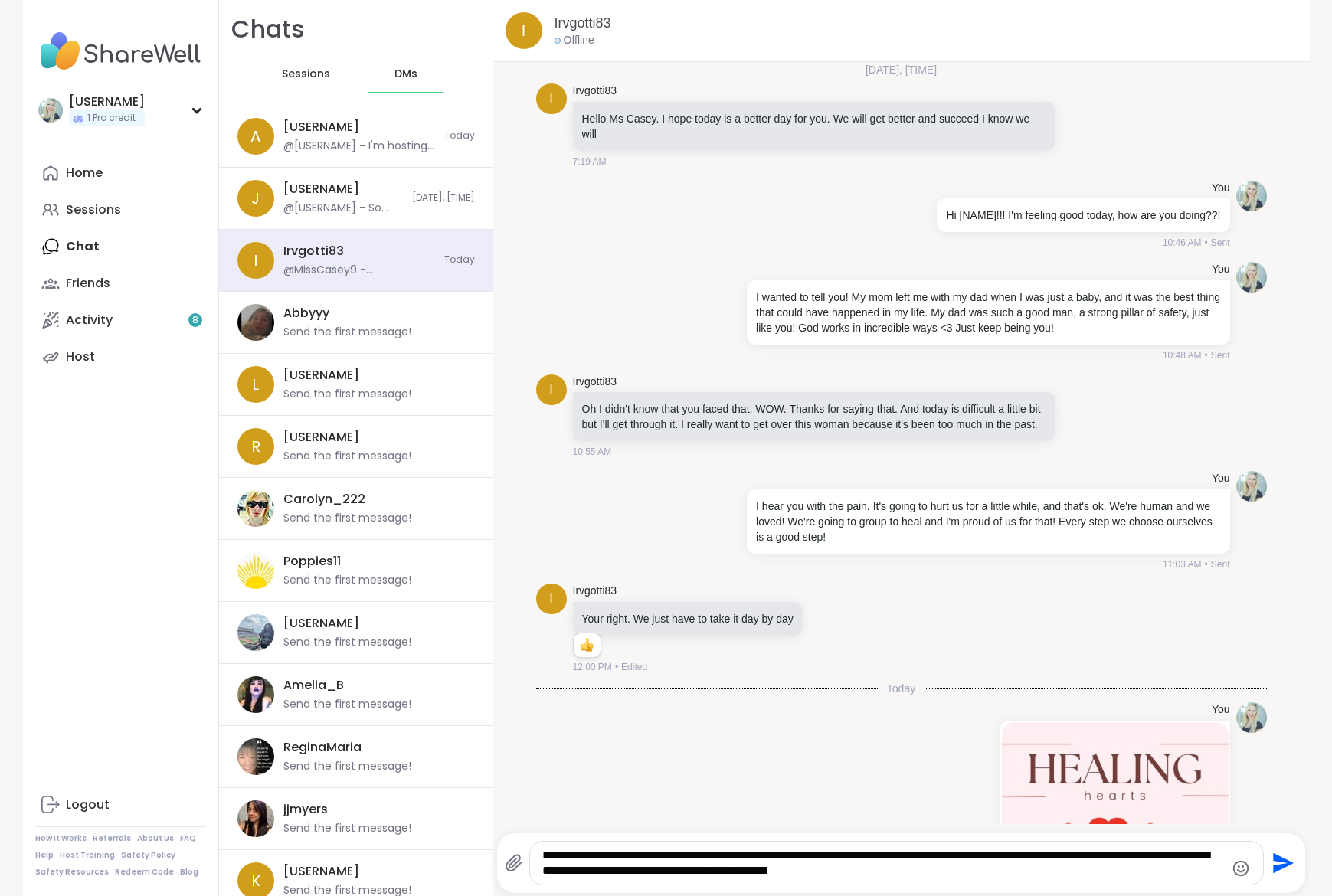 type on "**********" 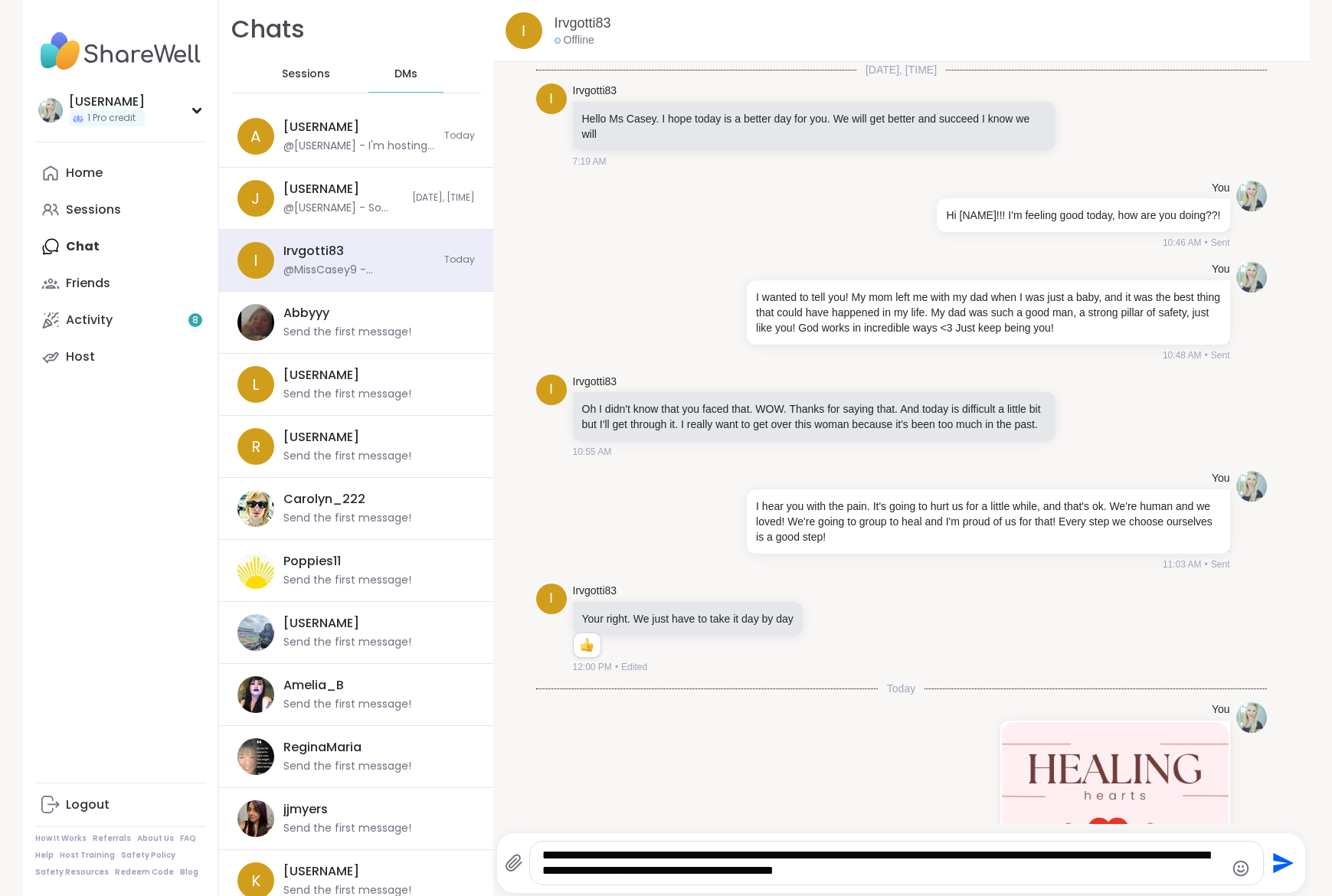 type 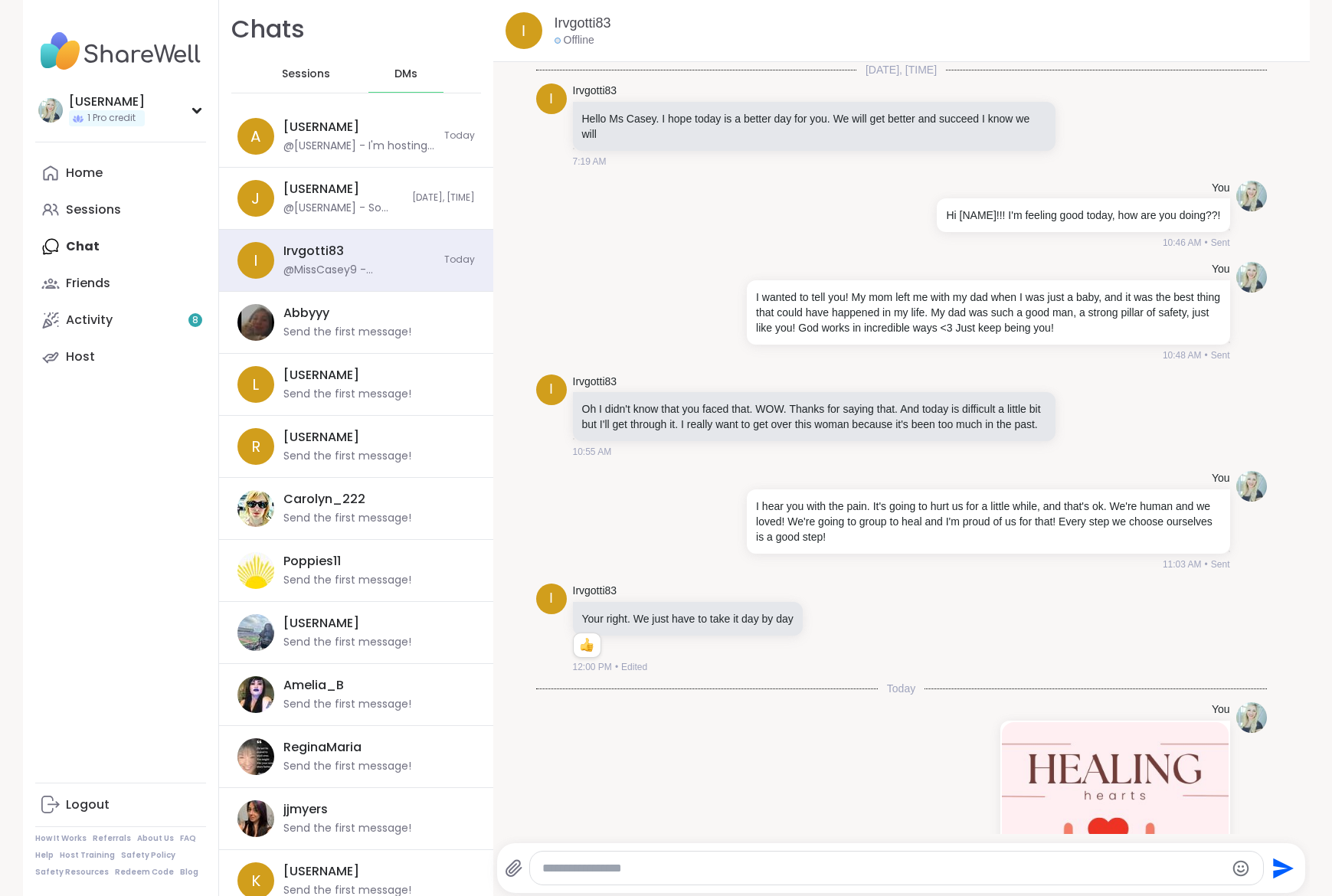scroll, scrollTop: 337, scrollLeft: 0, axis: vertical 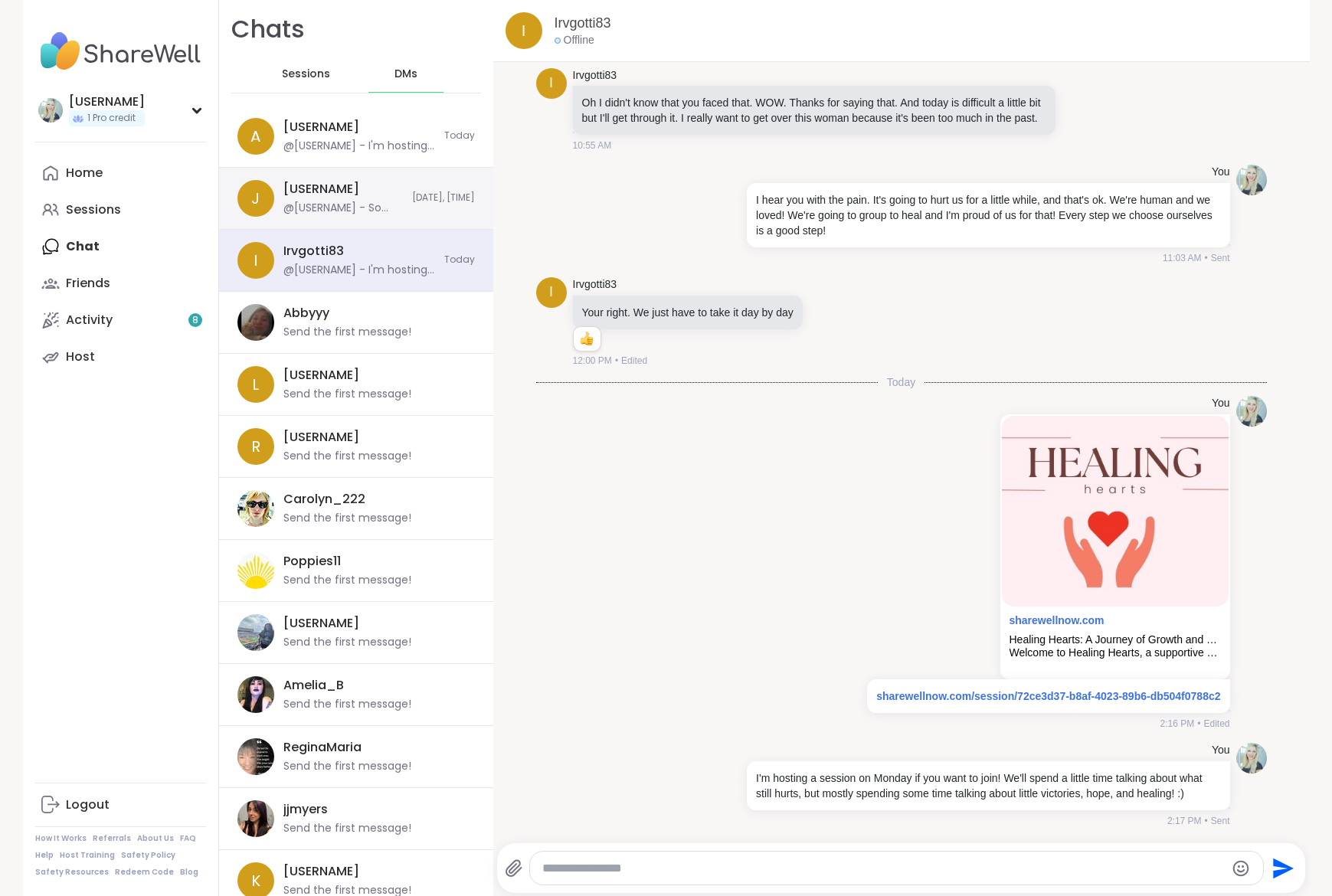 click on "[USERNAME] @[USERNAME] - So smart to purge! I did that too and it helps a little. When do you start school? This week? Are you all set?" at bounding box center (343, 198) 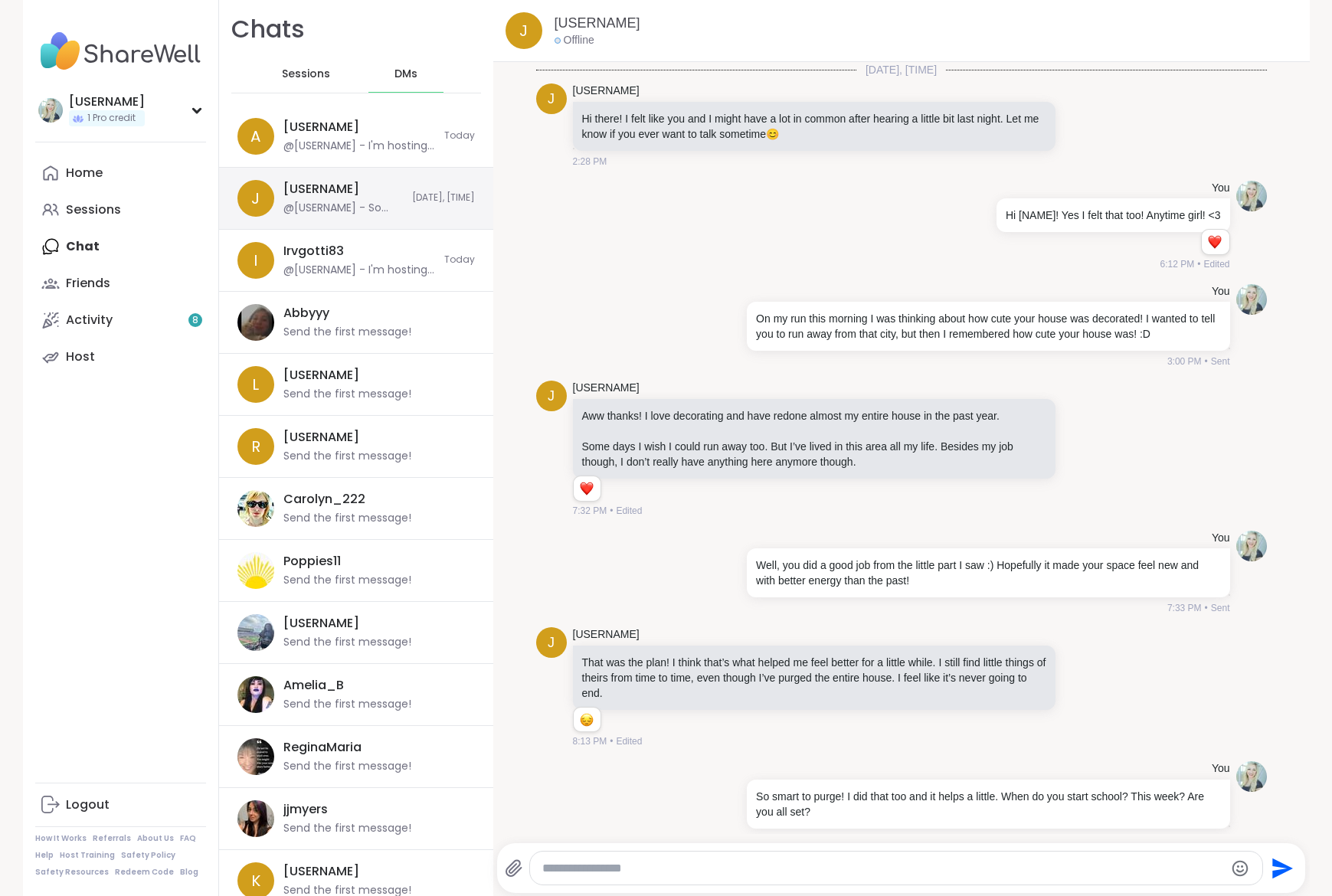 scroll, scrollTop: 18, scrollLeft: 0, axis: vertical 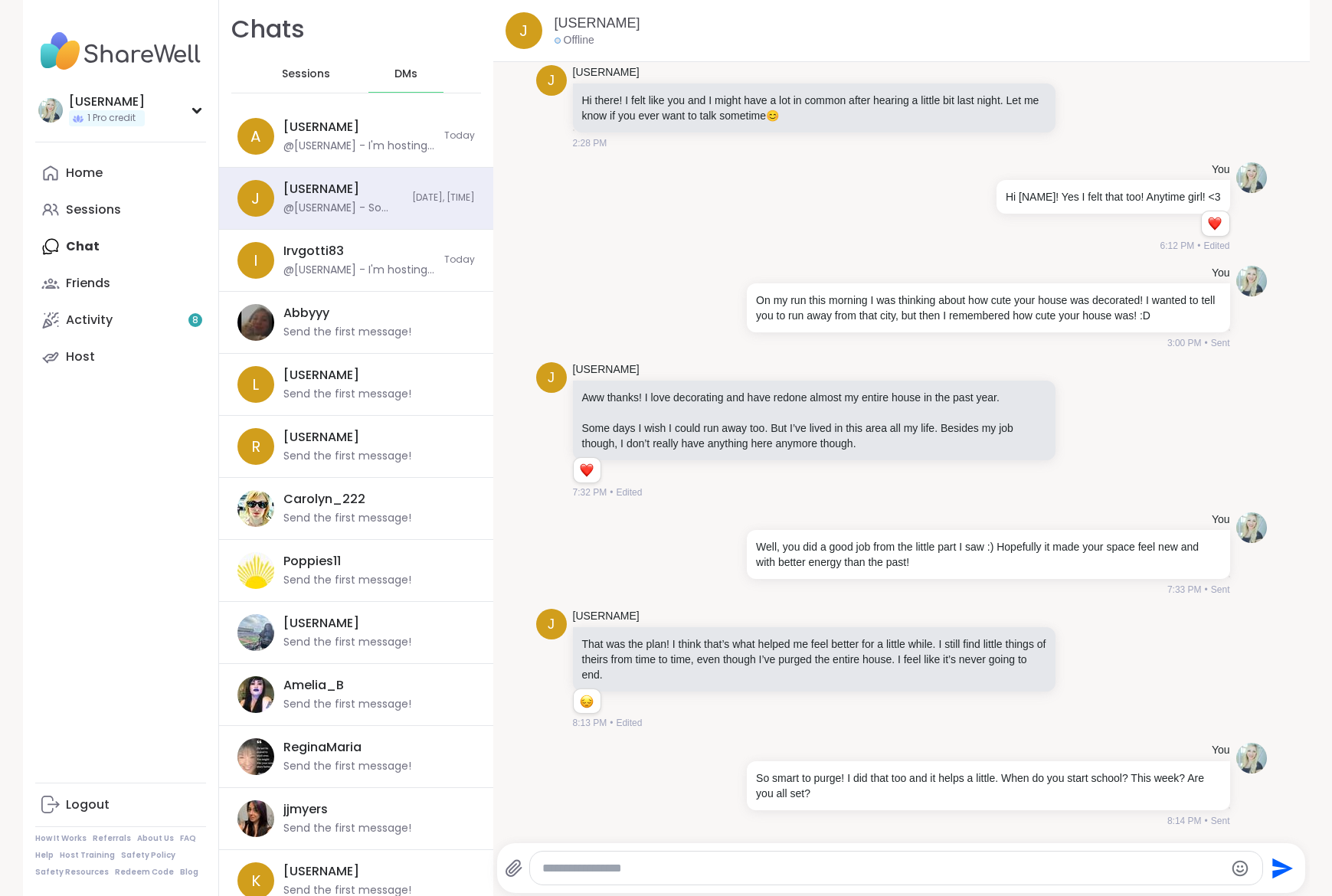 click at bounding box center [883, 868] 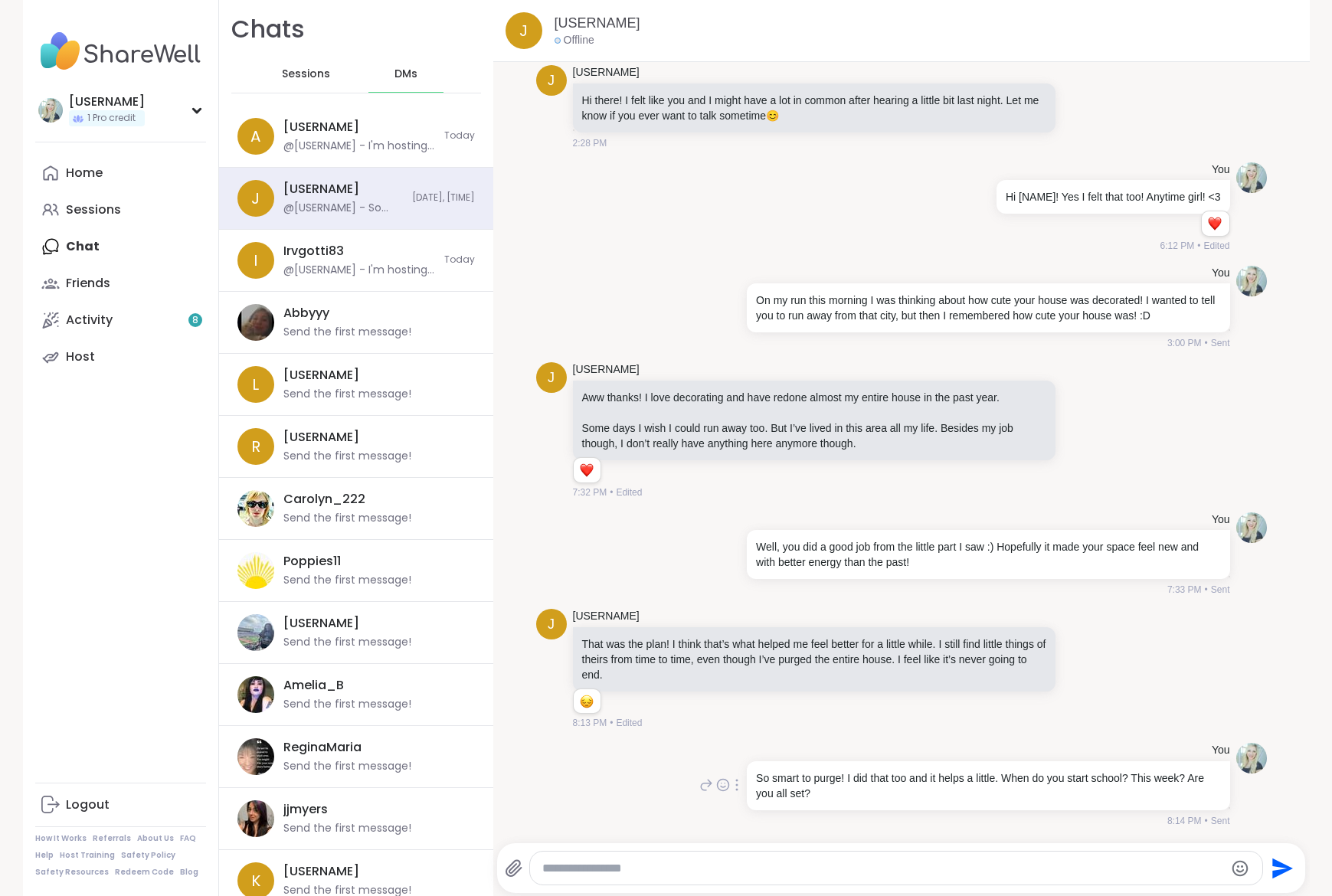 type on "**********" 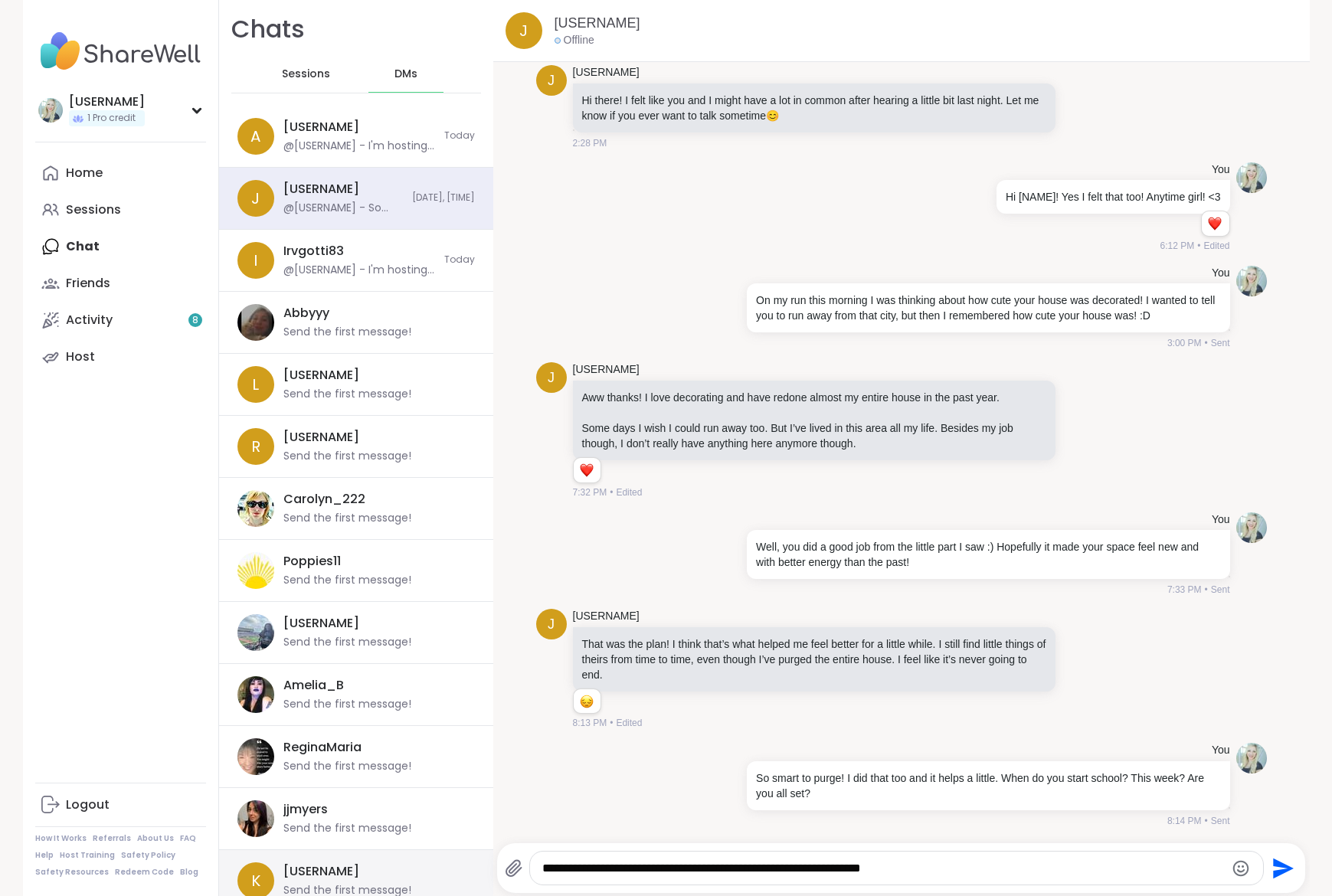 drag, startPoint x: 962, startPoint y: 865, endPoint x: 408, endPoint y: 854, distance: 554.1092 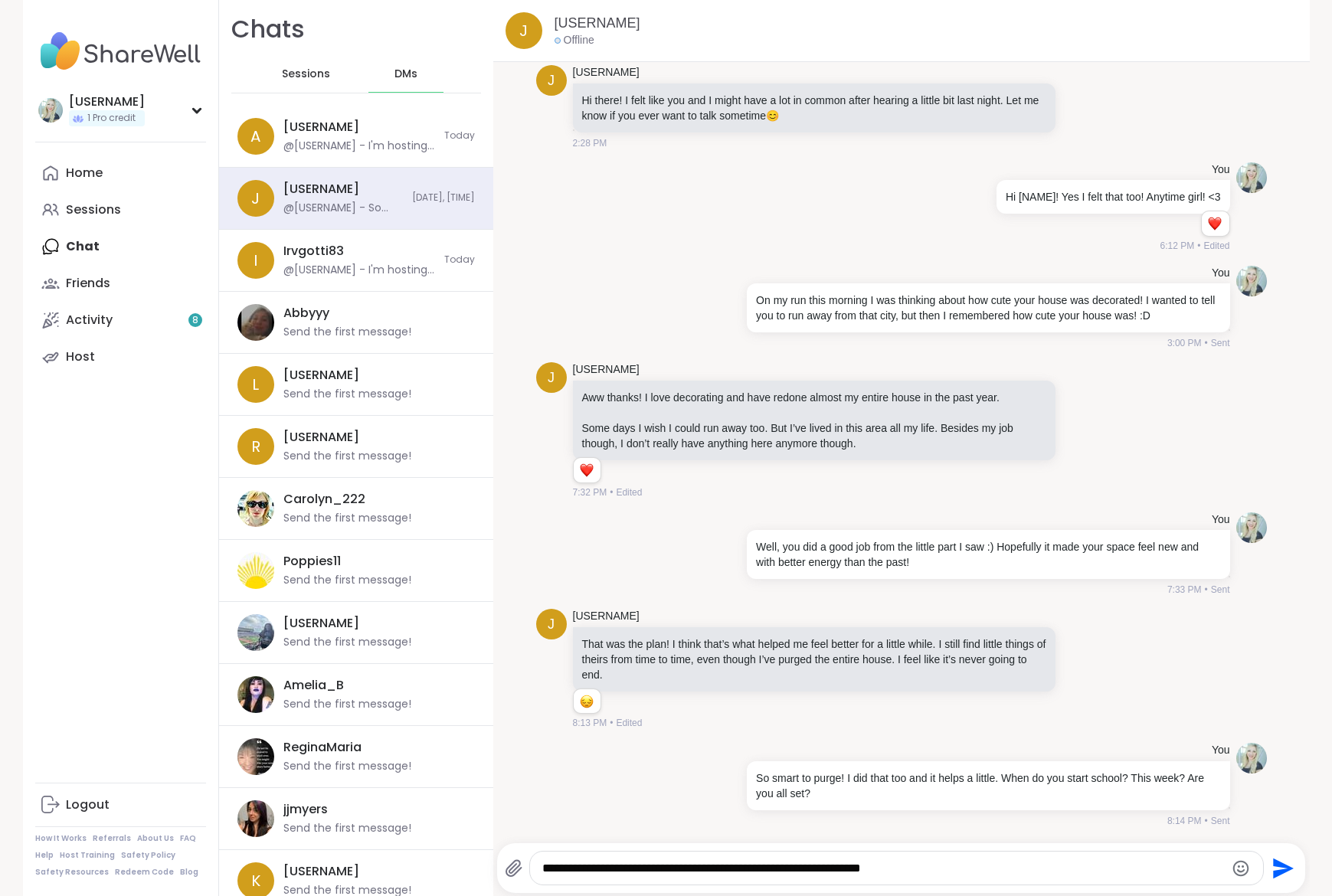 click on "Send" 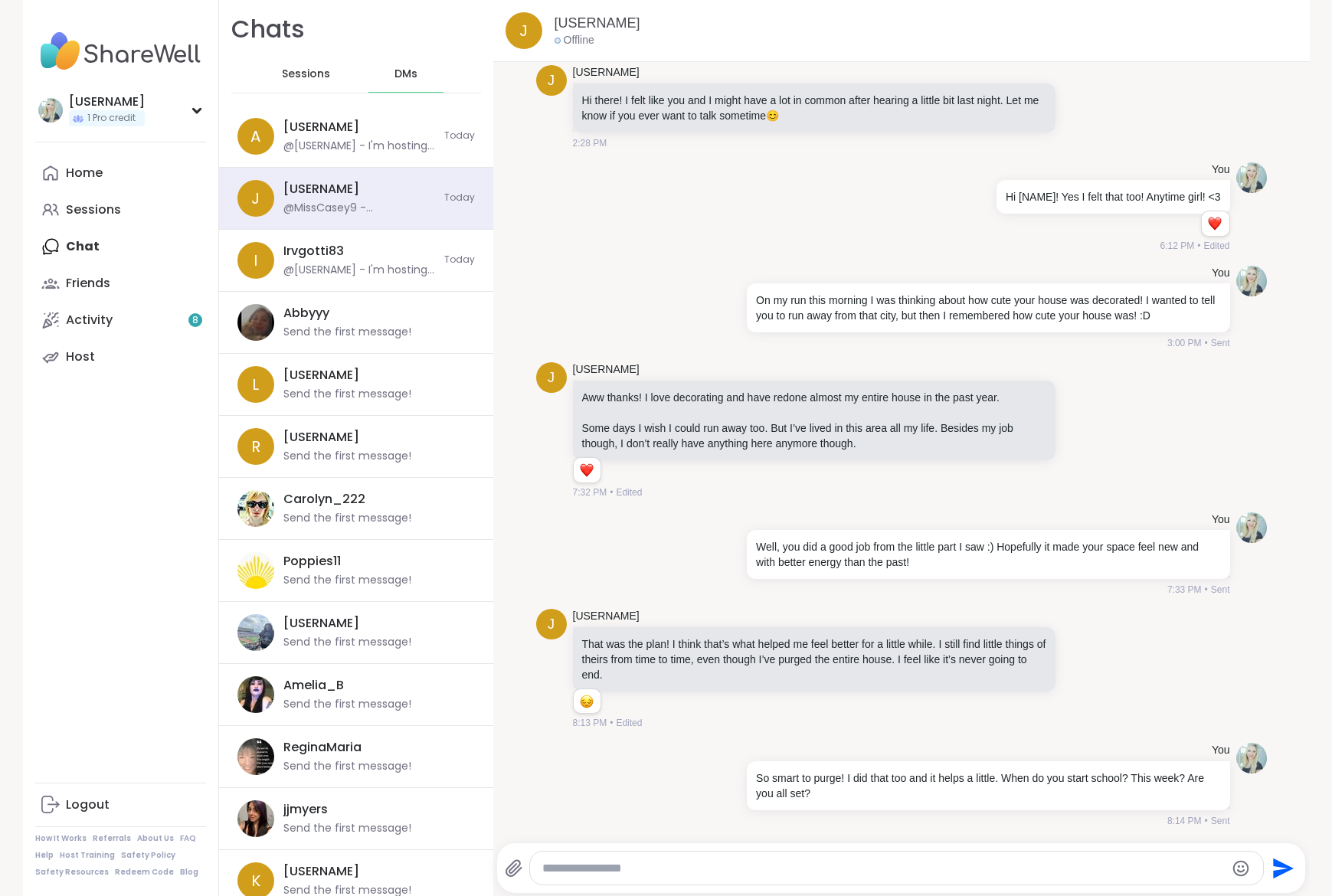 scroll, scrollTop: 116, scrollLeft: 0, axis: vertical 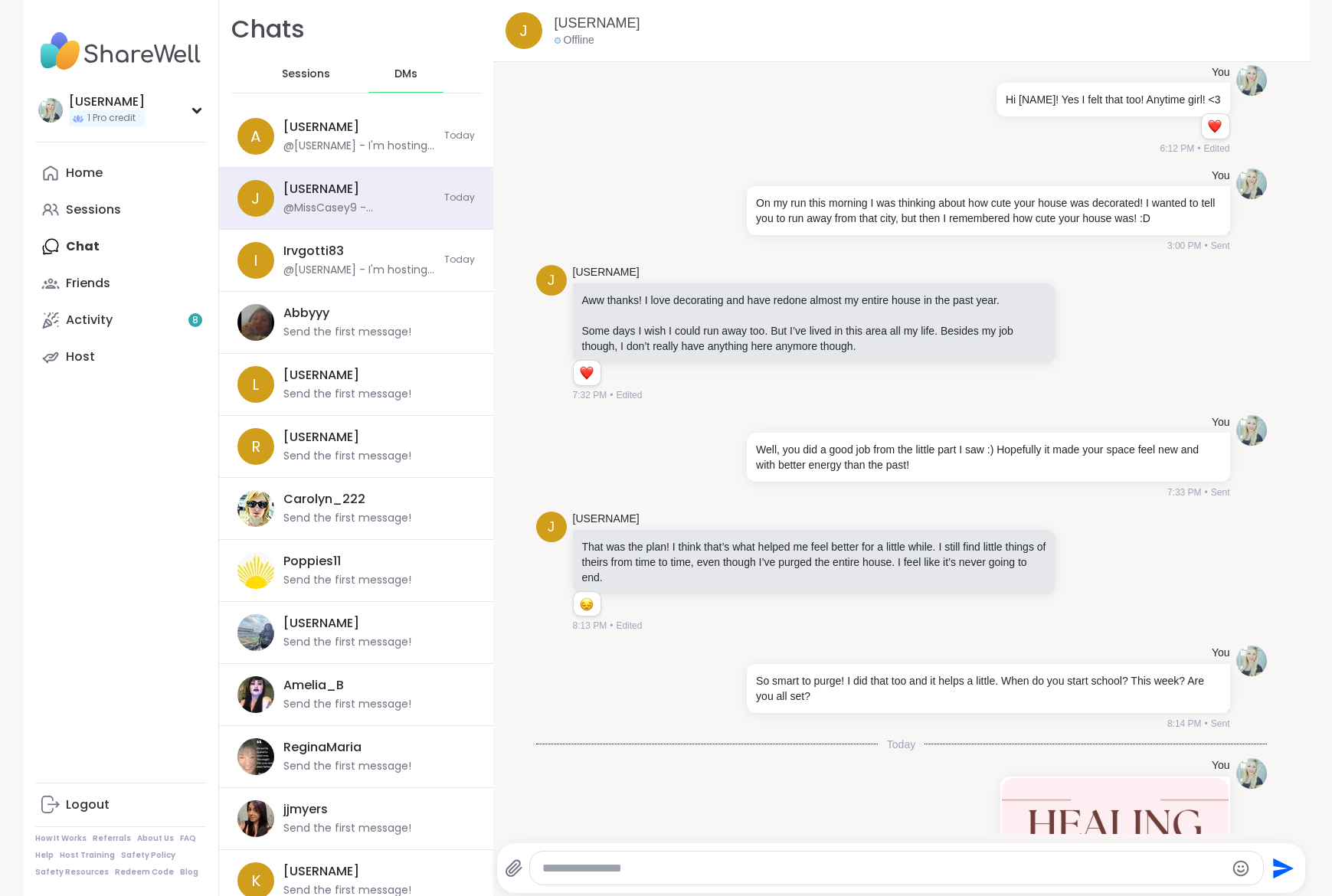 click at bounding box center [883, 868] 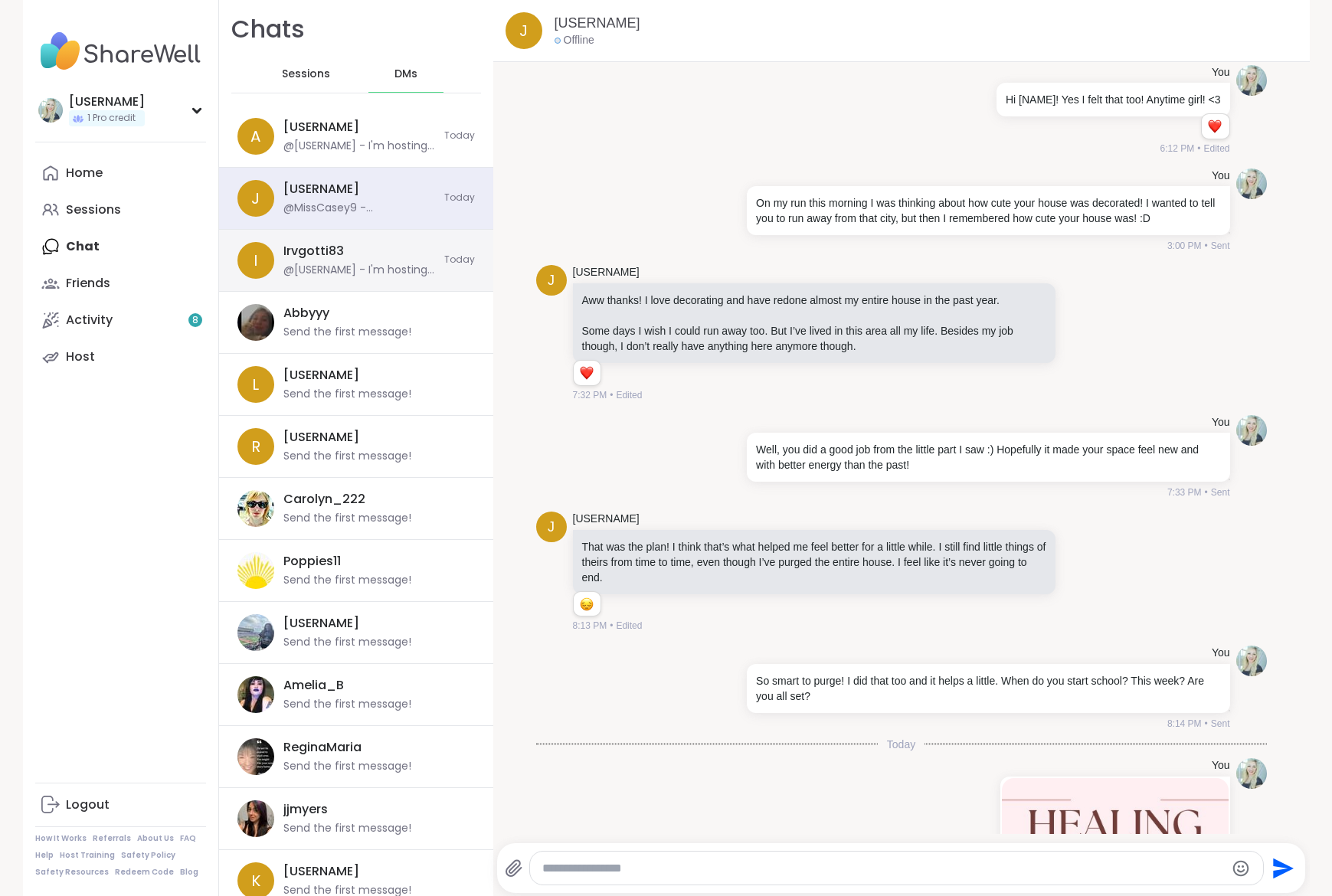 click on "@[USERNAME] - I'm hosting a session on Monday if you want to join! We'll spend a little time talking about what still hurts, but mostly spending some time talking about little victories, hope, and healing! :)" at bounding box center [359, 270] 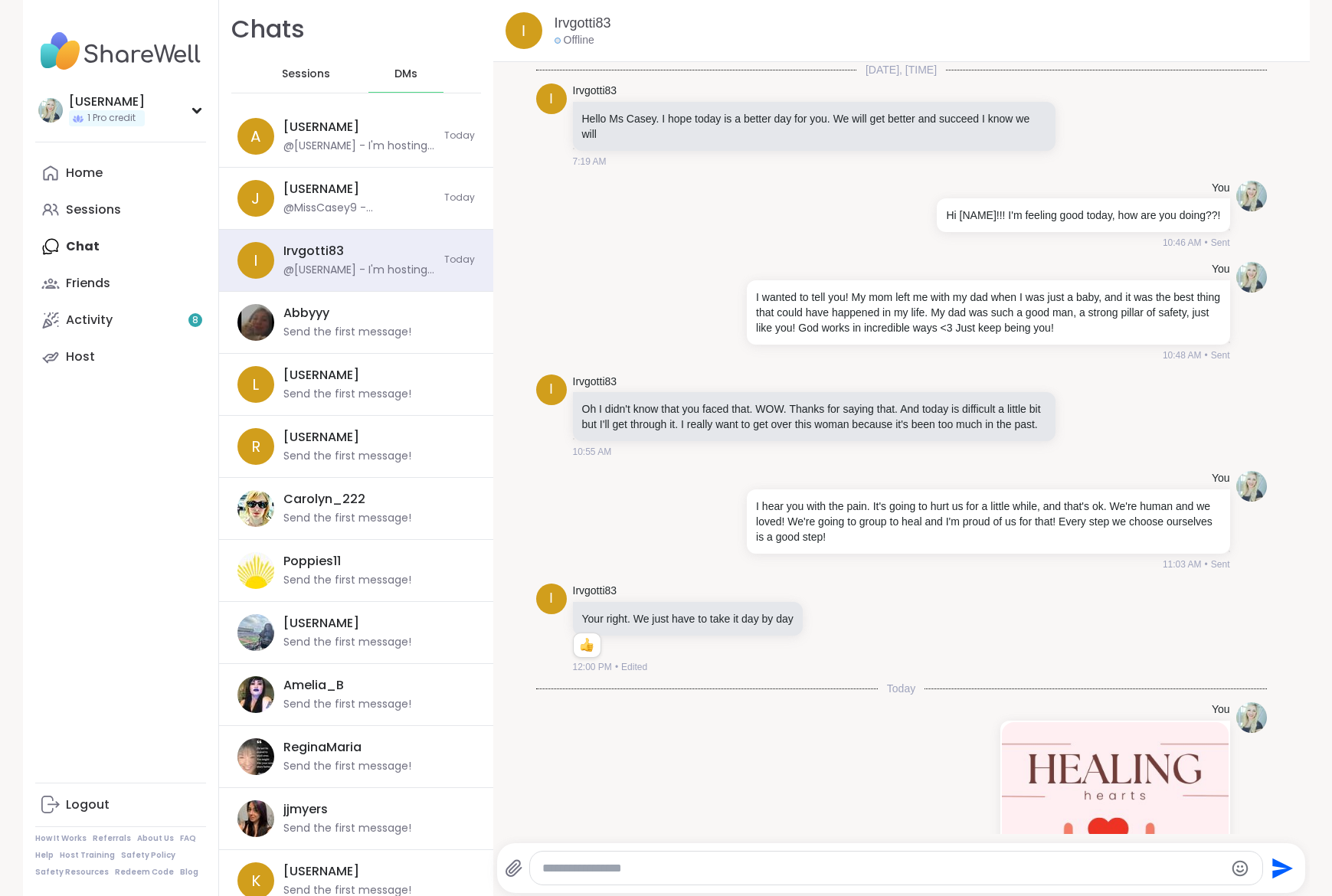 scroll, scrollTop: 337, scrollLeft: 0, axis: vertical 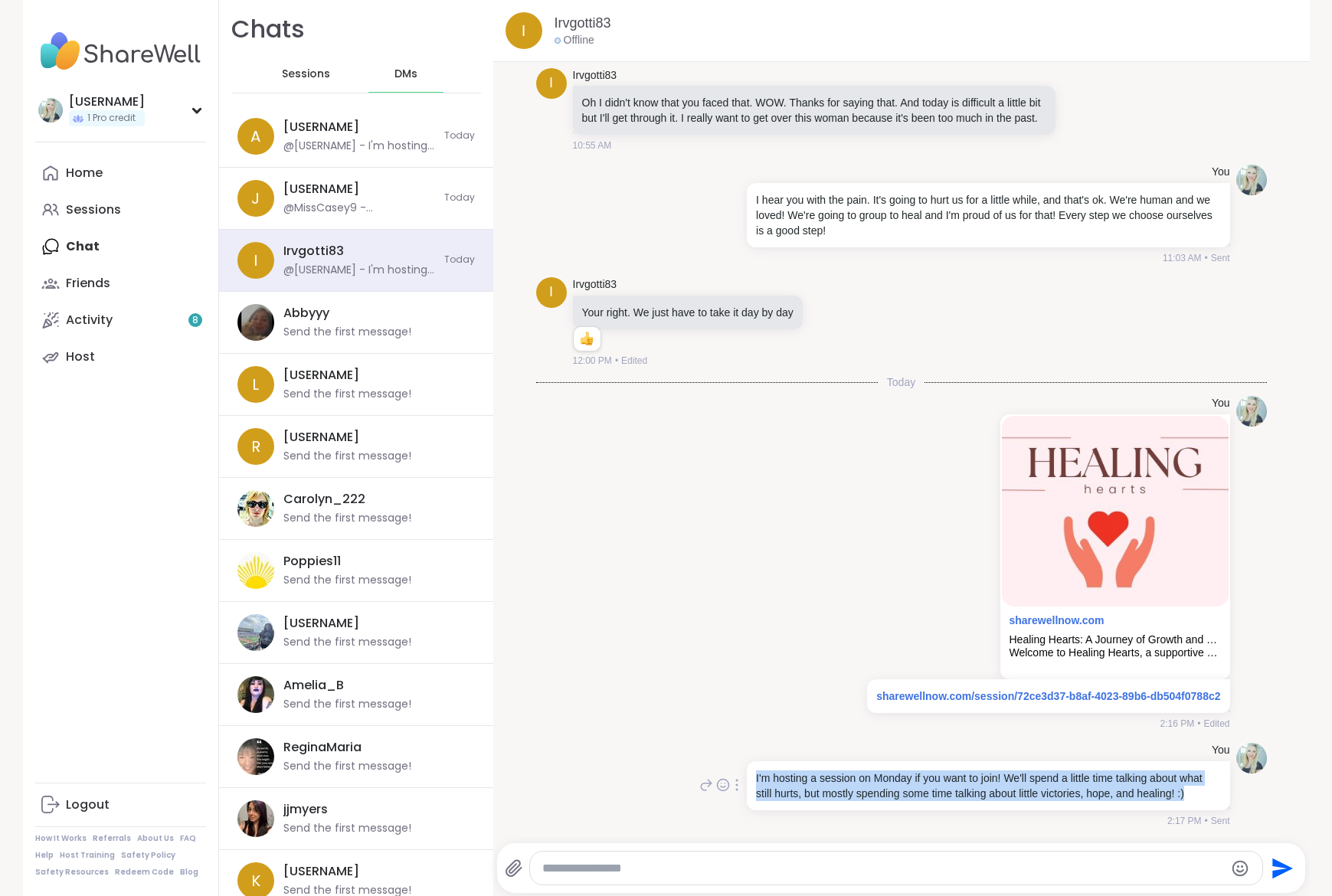 drag, startPoint x: 742, startPoint y: 760, endPoint x: 795, endPoint y: 790, distance: 60.90156 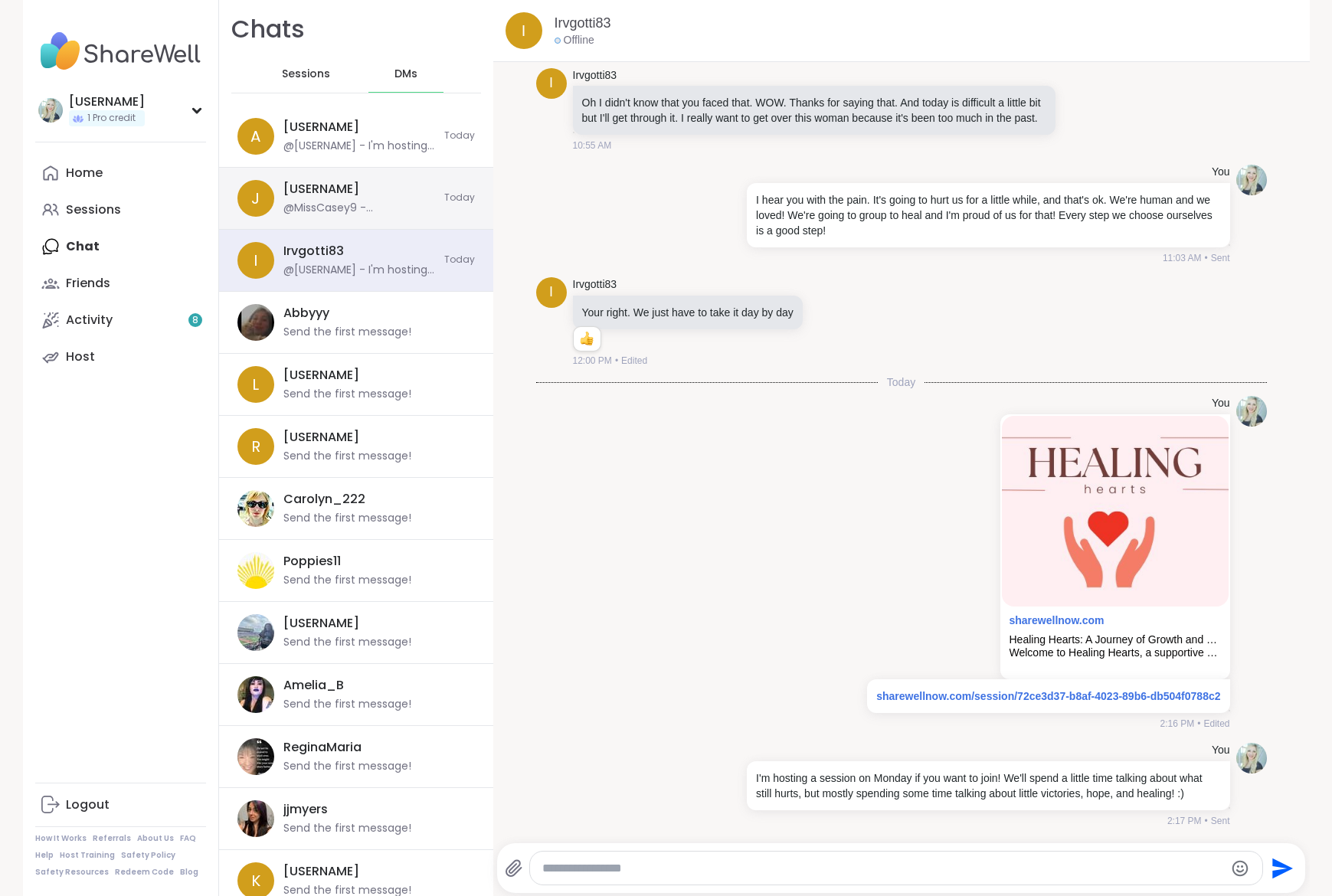 click on "[USERNAME]" at bounding box center [321, 189] 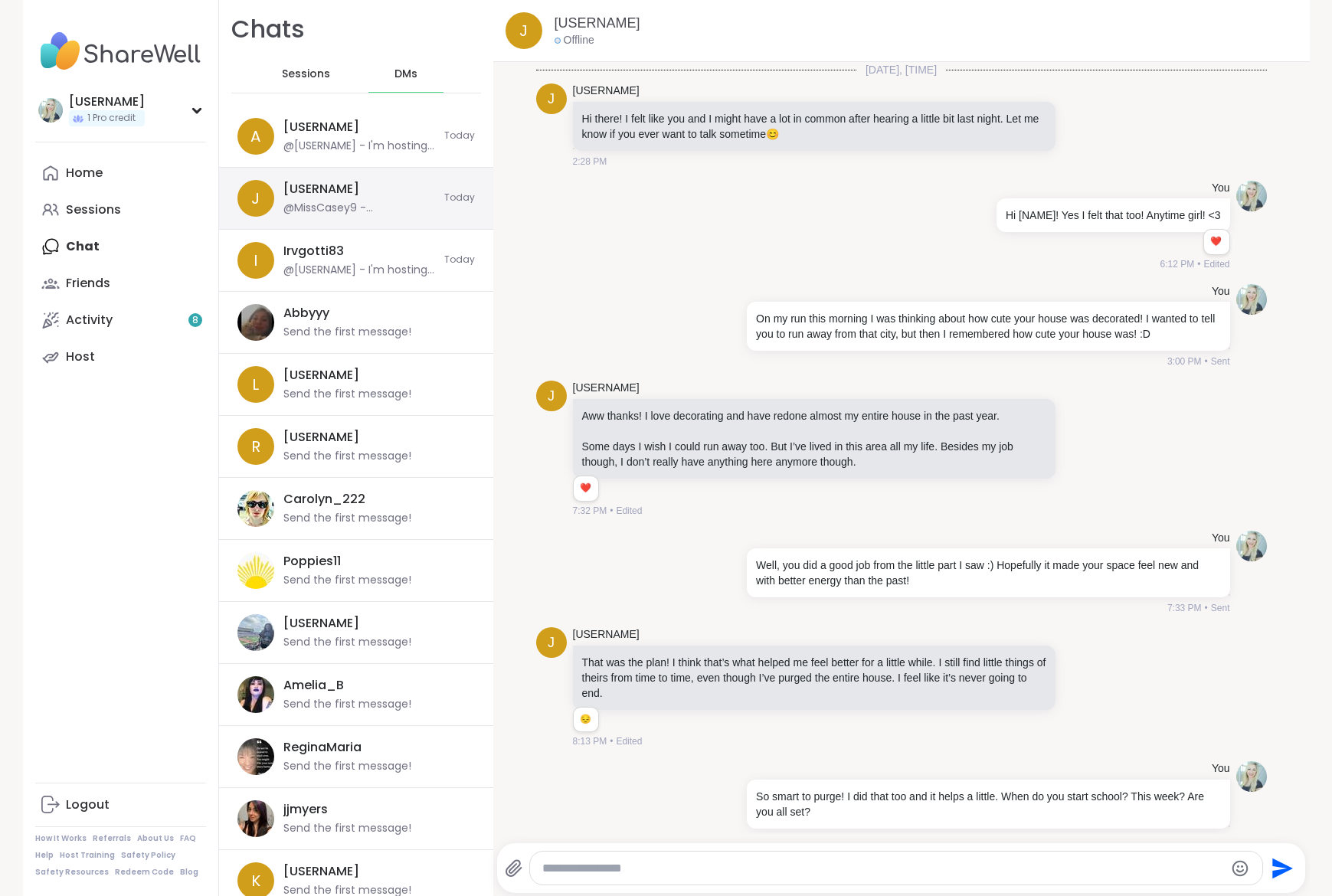 scroll, scrollTop: 381, scrollLeft: 0, axis: vertical 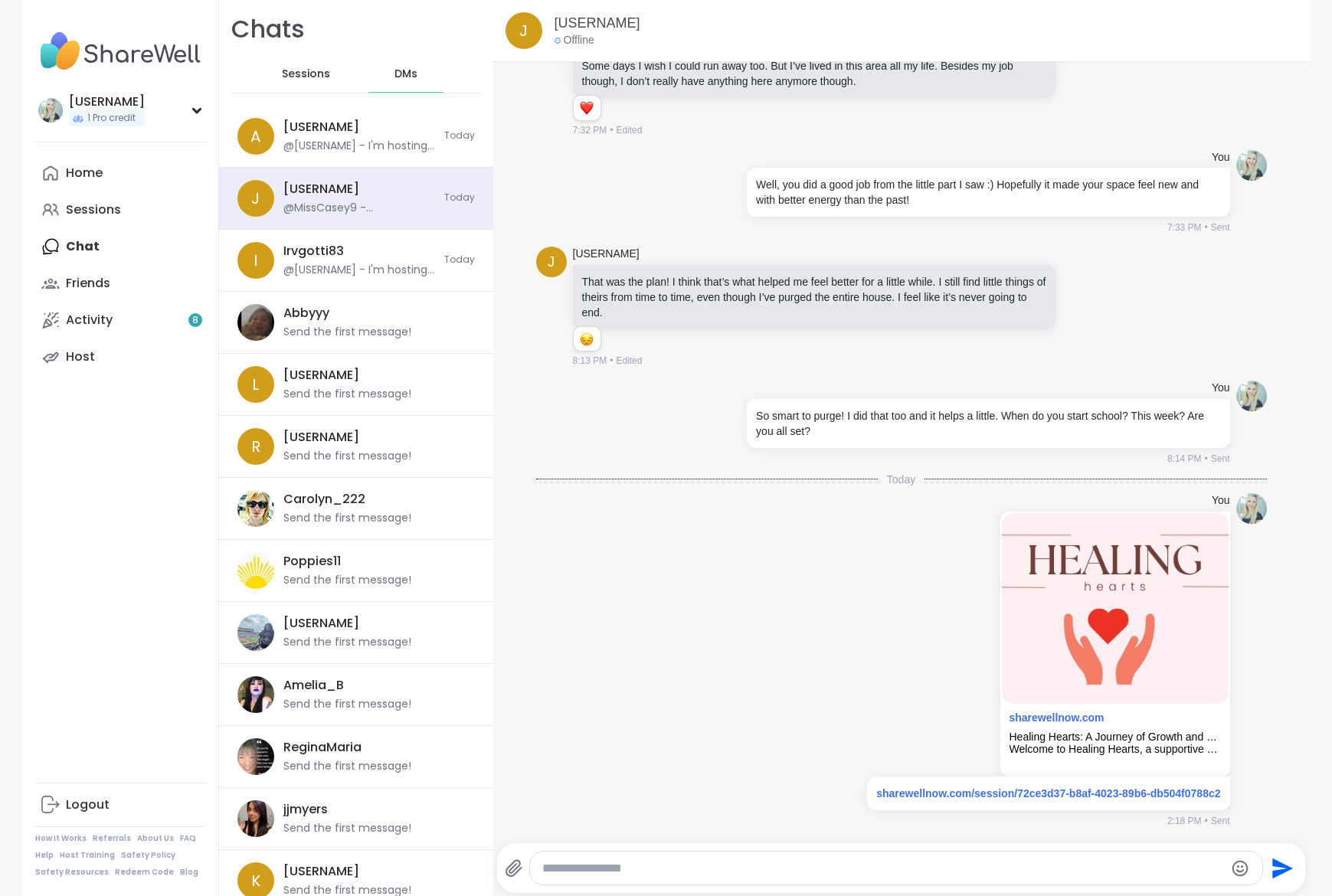 click at bounding box center [883, 868] 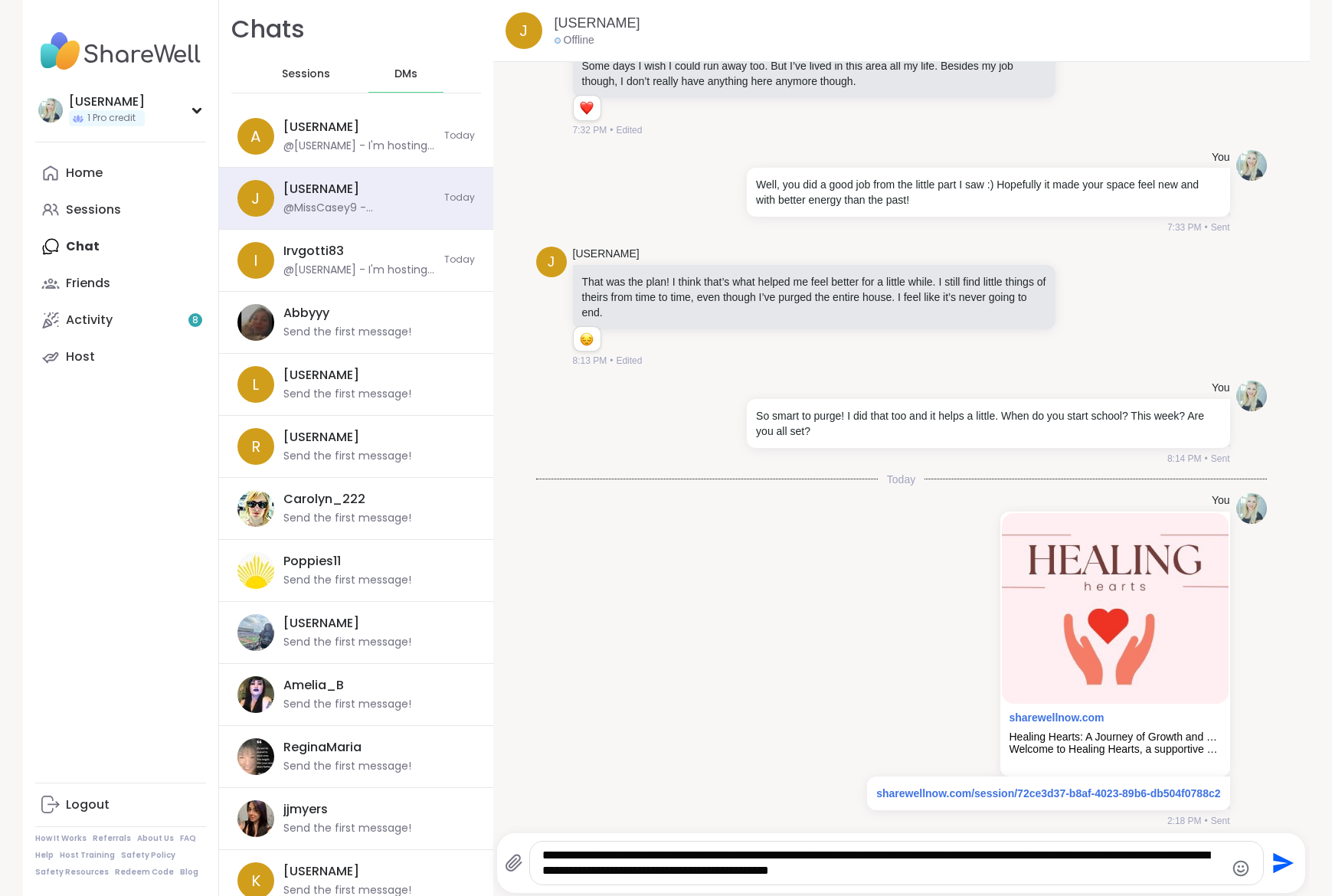 click on "**********" at bounding box center [883, 863] 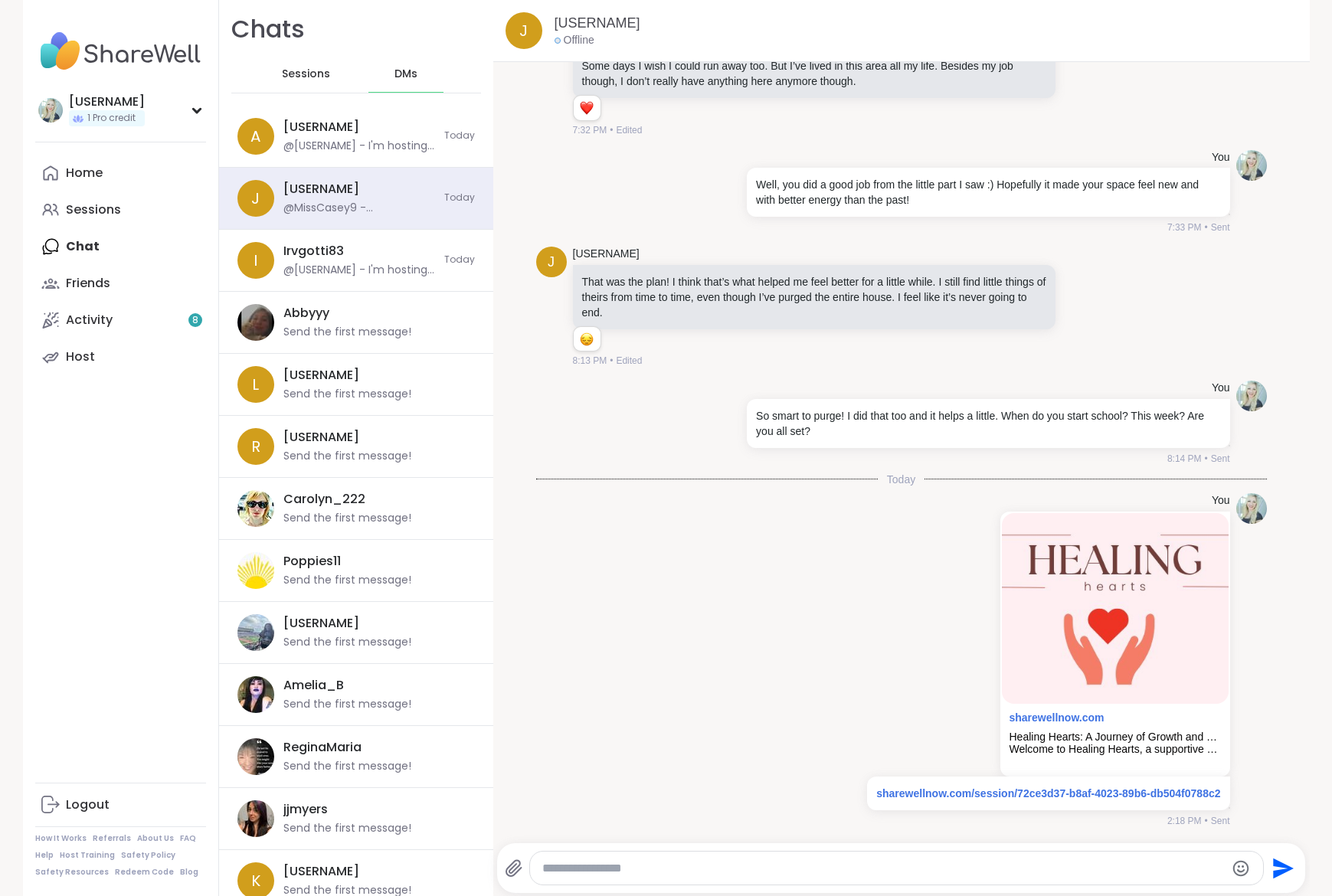 scroll, scrollTop: 493, scrollLeft: 0, axis: vertical 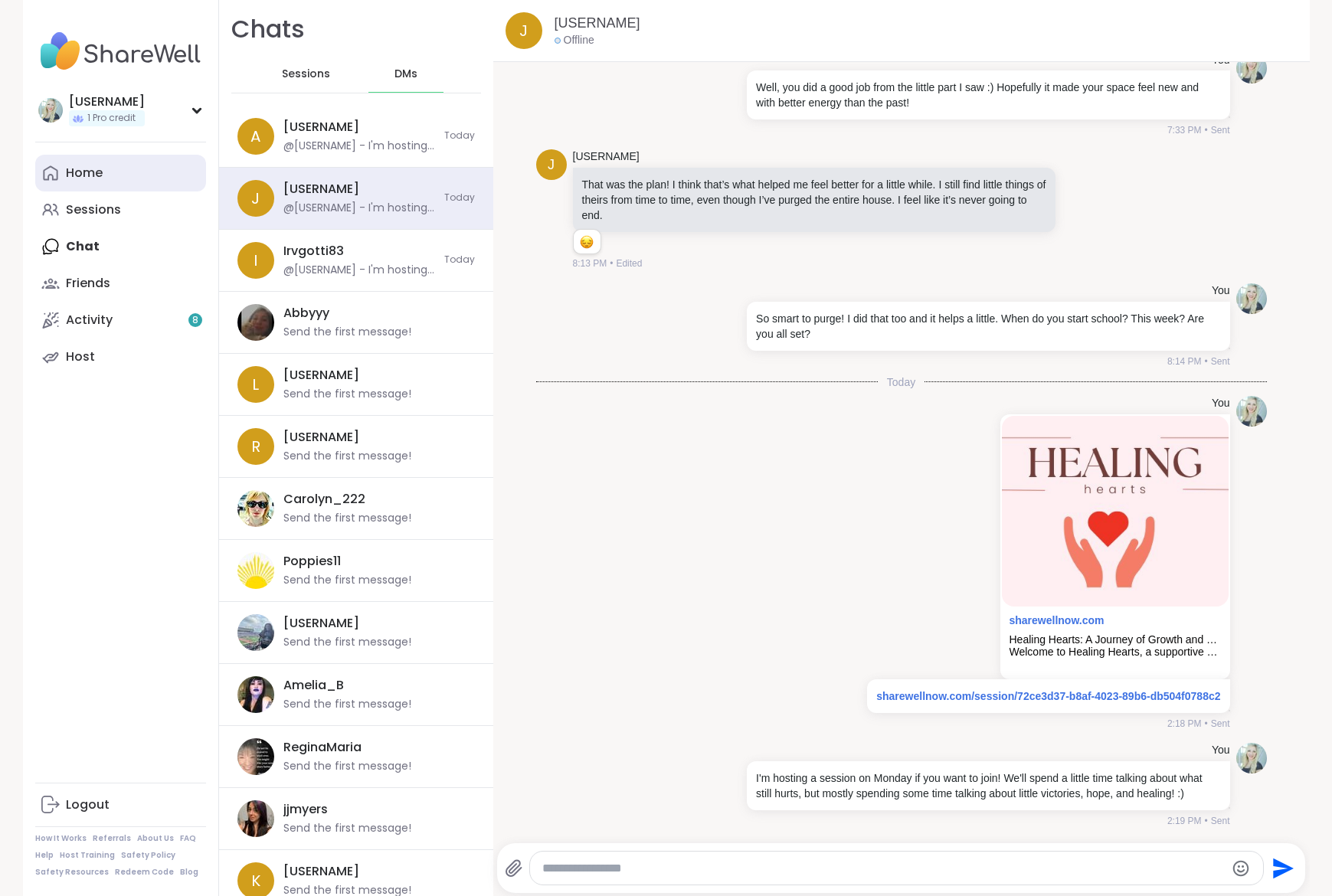 click on "Home" at bounding box center [120, 173] 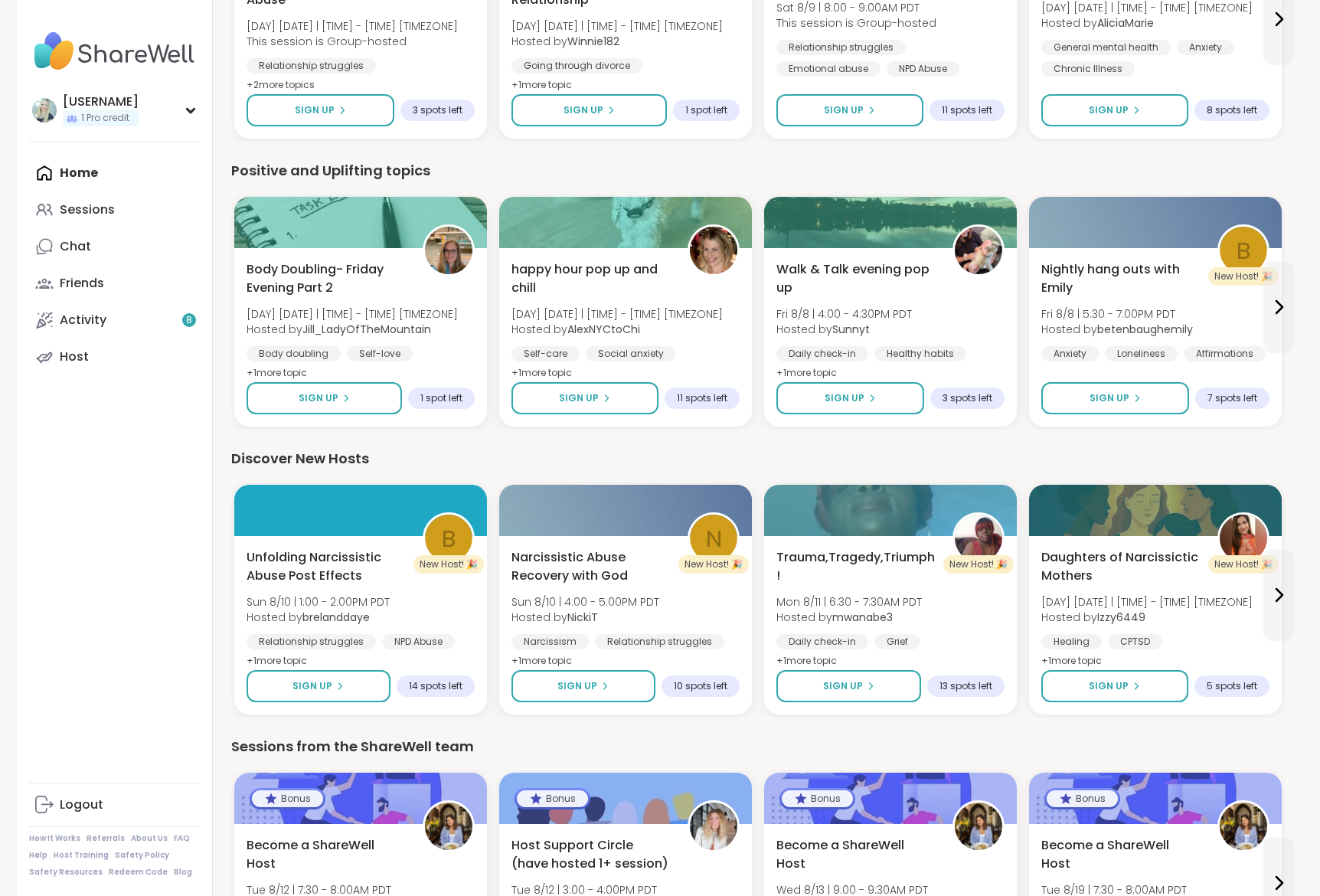 scroll, scrollTop: 1333, scrollLeft: 0, axis: vertical 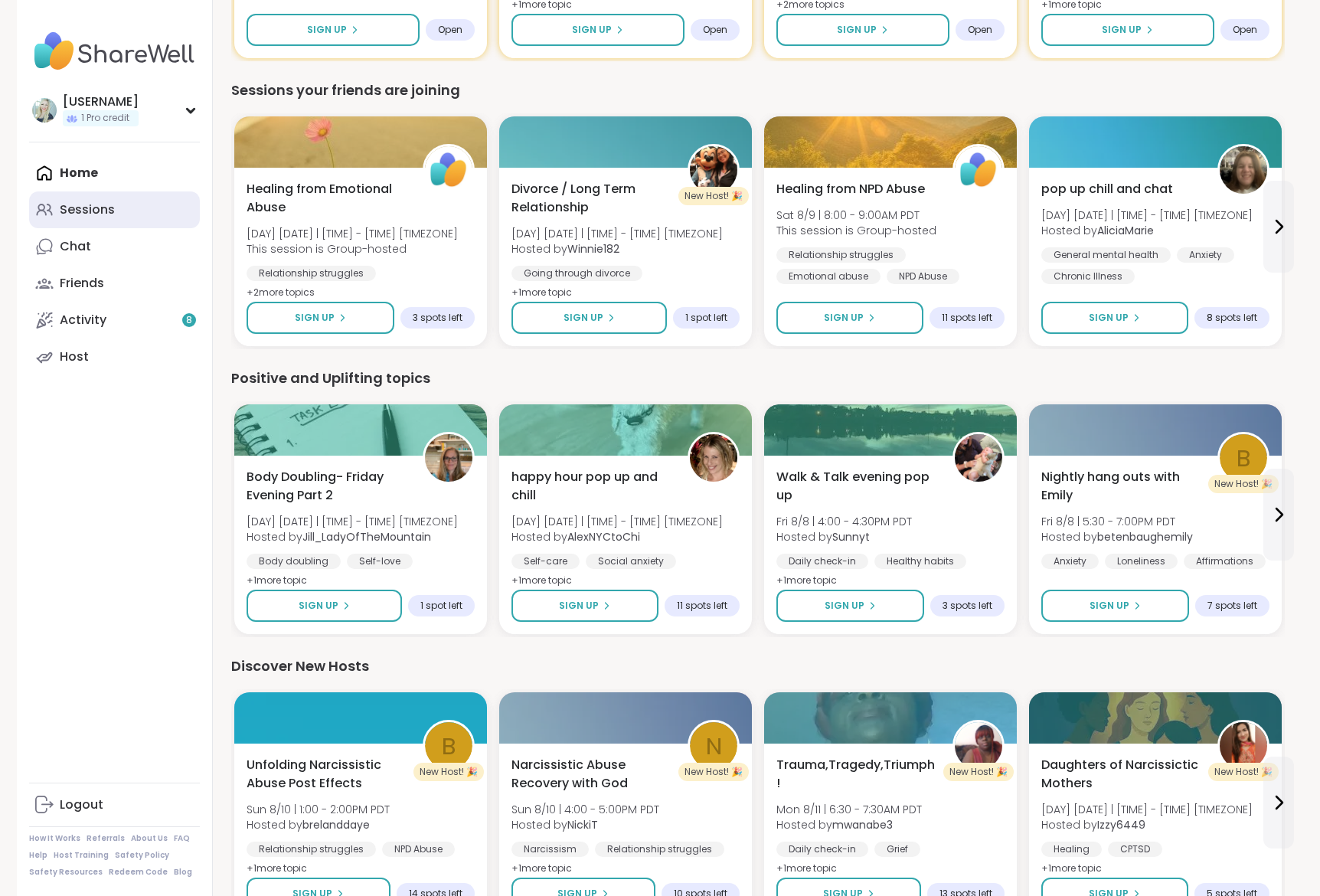 click on "Sessions" at bounding box center [114, 210] 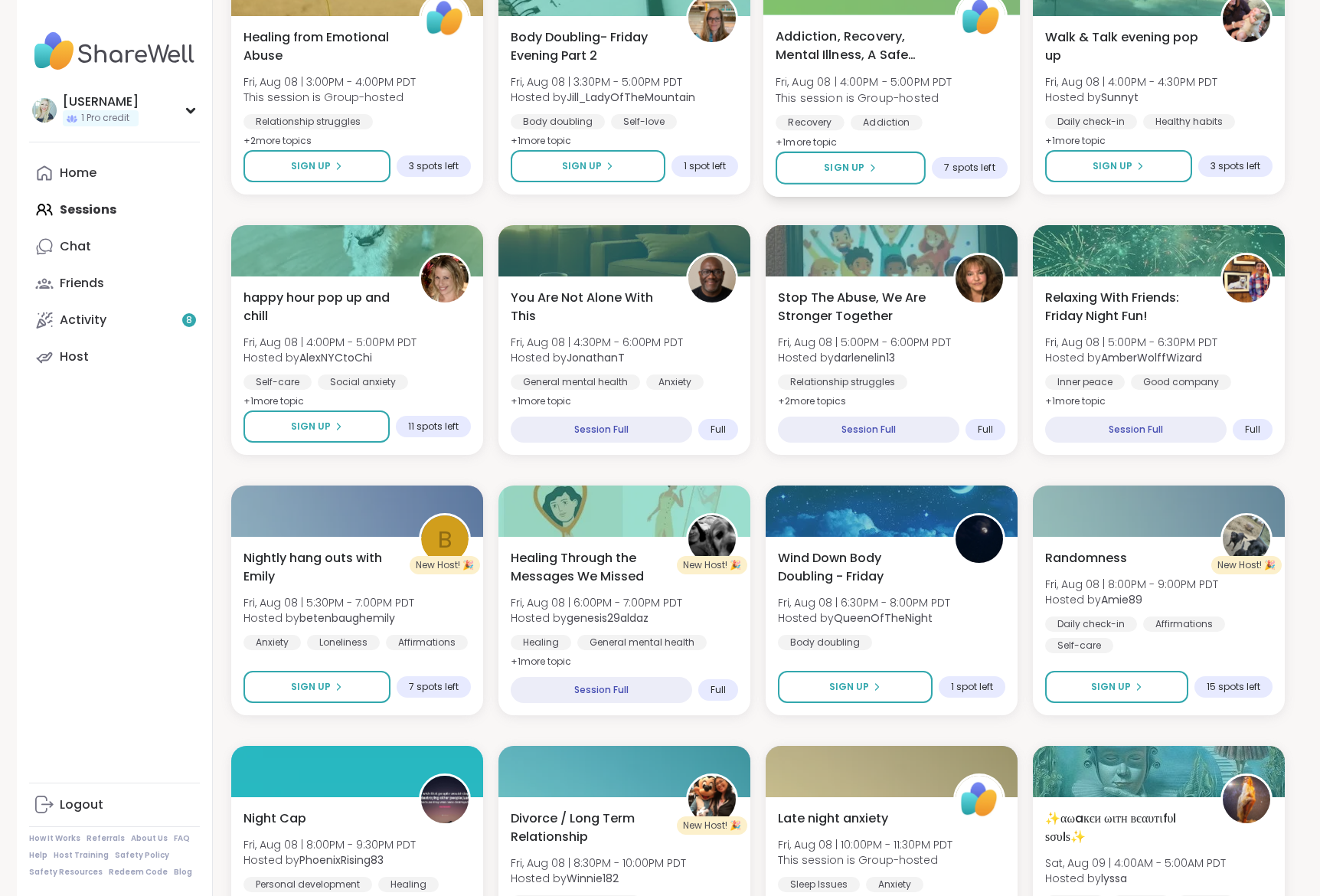 scroll, scrollTop: 536, scrollLeft: 0, axis: vertical 